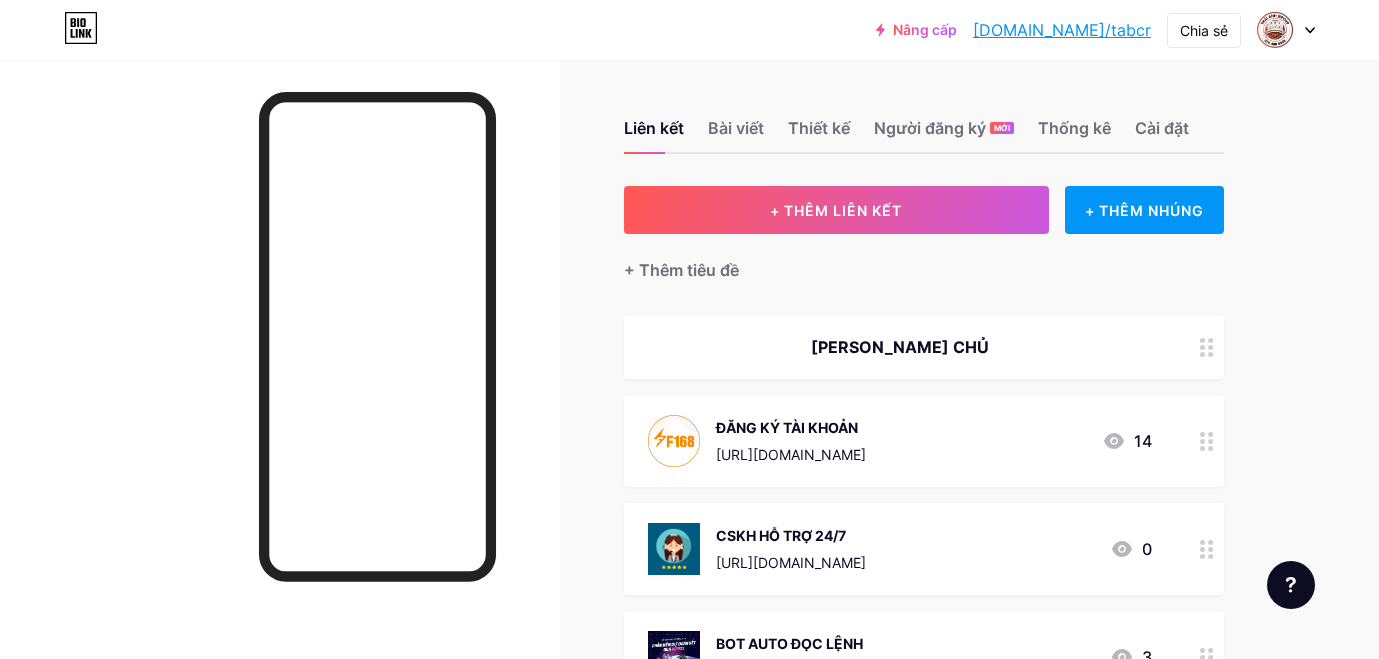 scroll, scrollTop: 0, scrollLeft: 0, axis: both 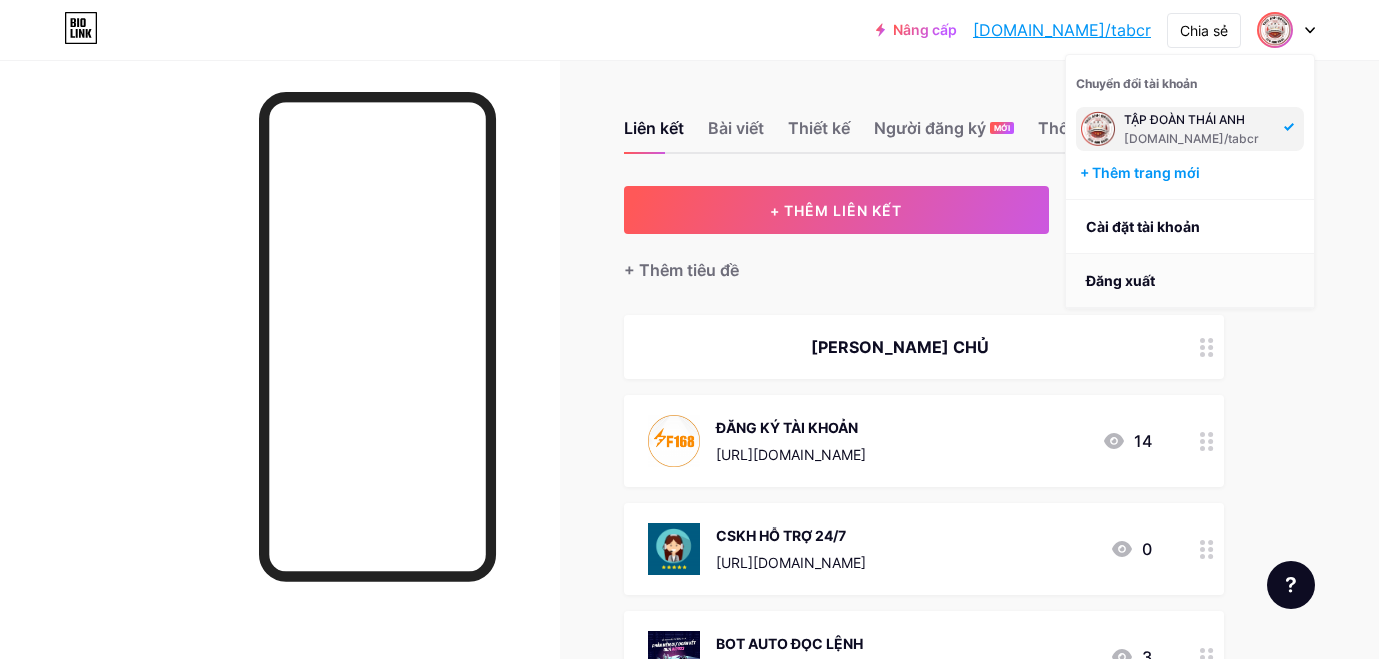 click on "Đăng xuất" at bounding box center (1190, 281) 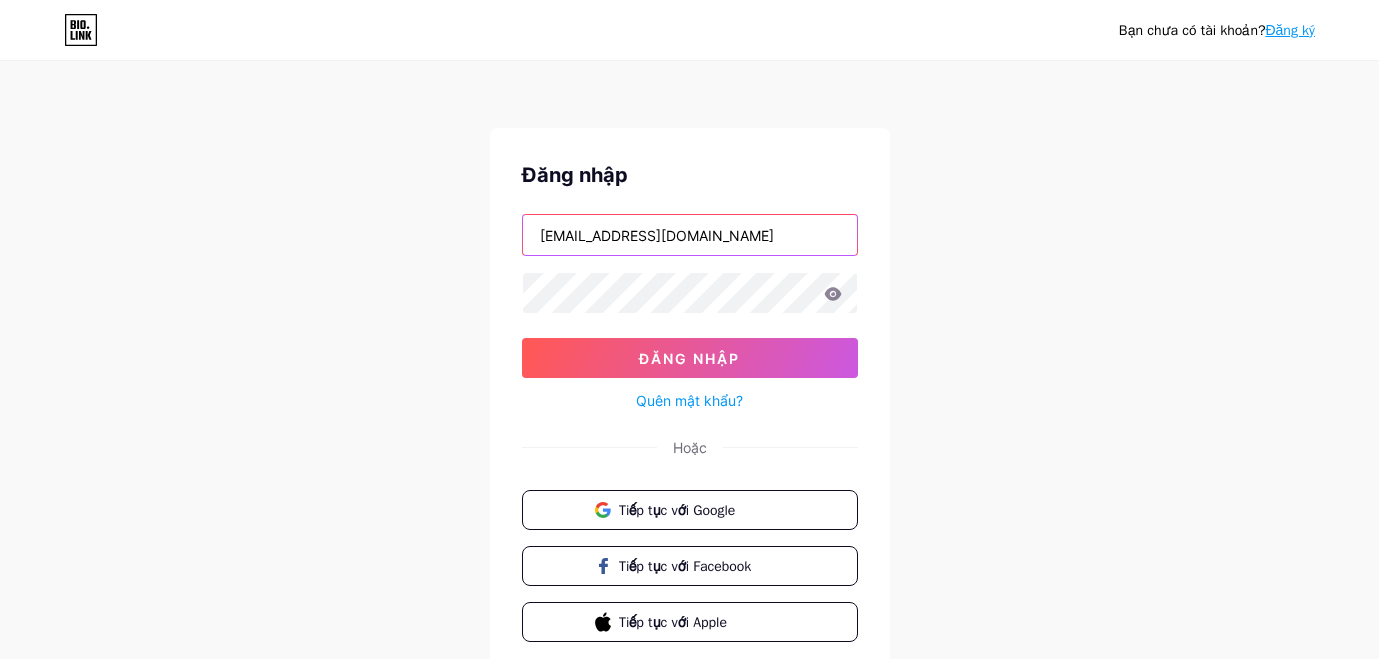 click on "[EMAIL_ADDRESS][DOMAIN_NAME]" at bounding box center [690, 235] 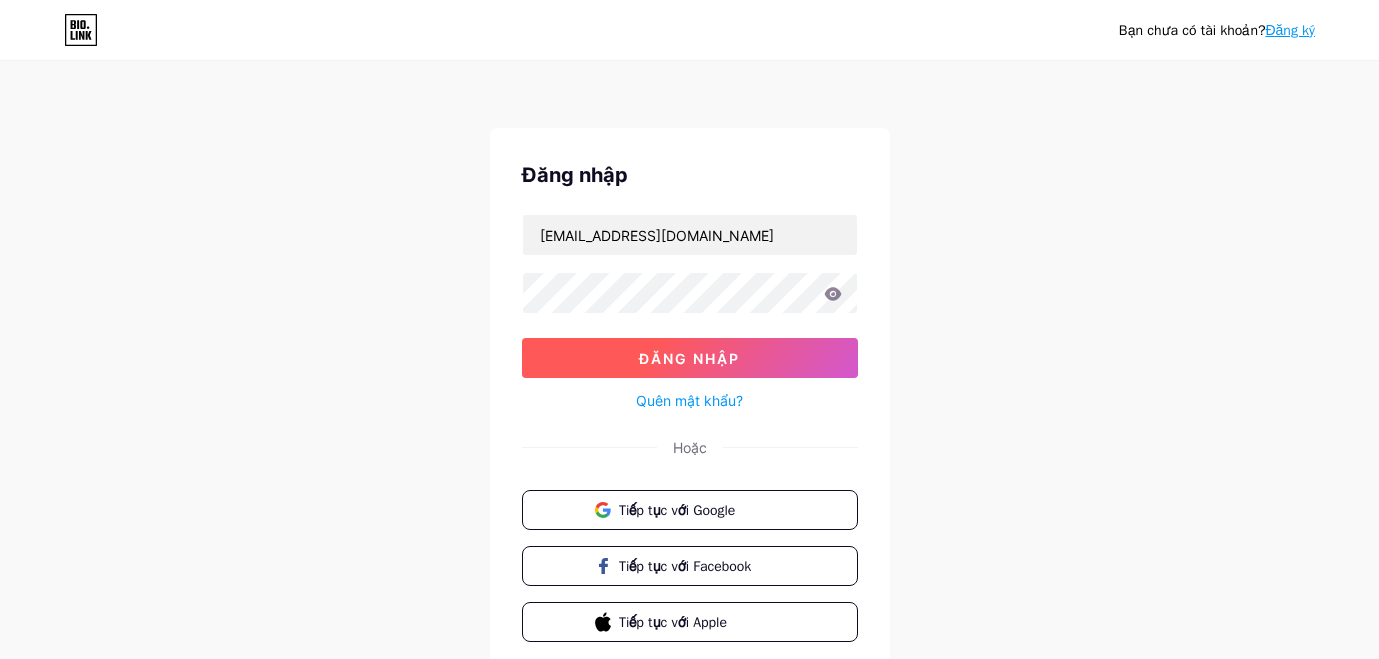 click on "Đăng nhập" at bounding box center (690, 358) 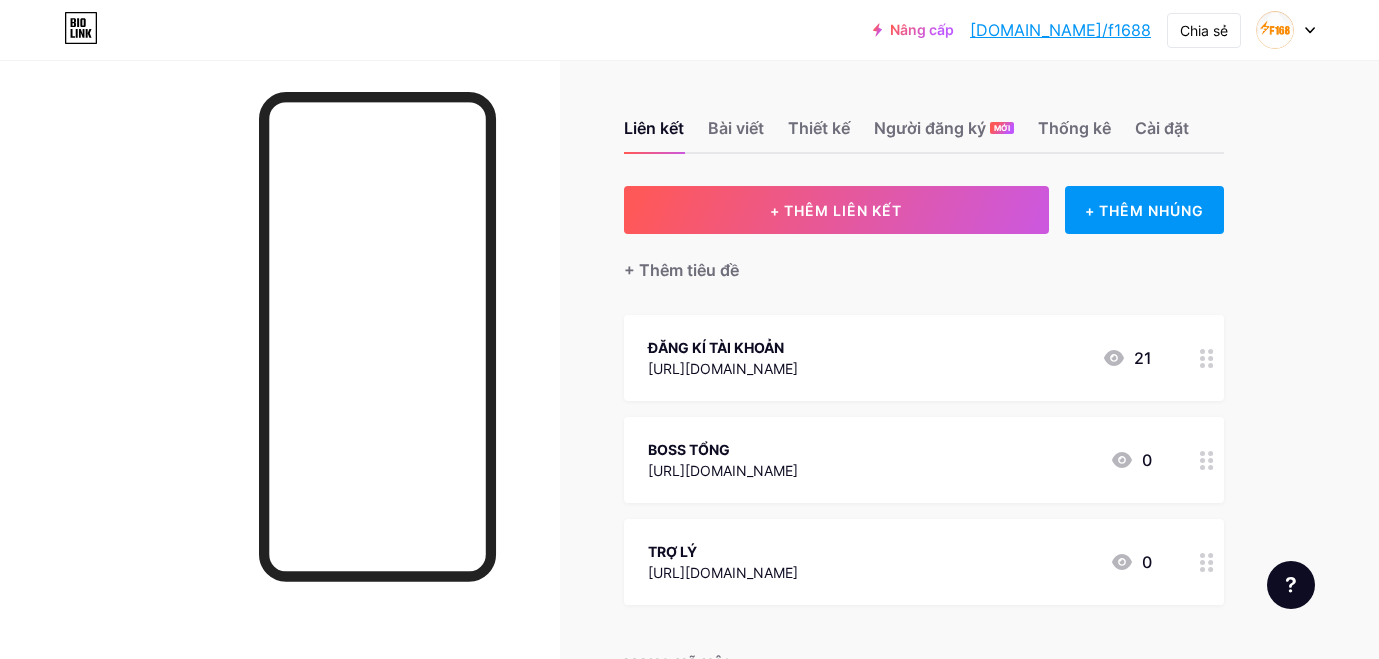 click at bounding box center (1286, 30) 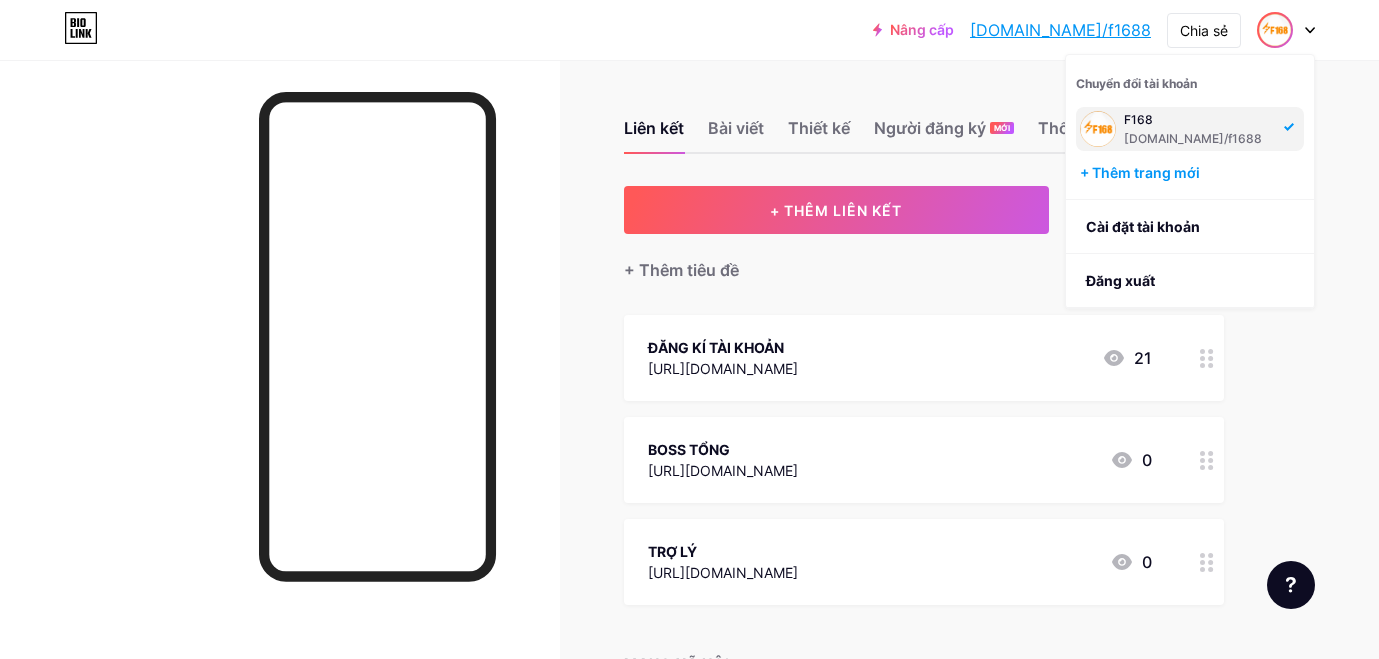 click 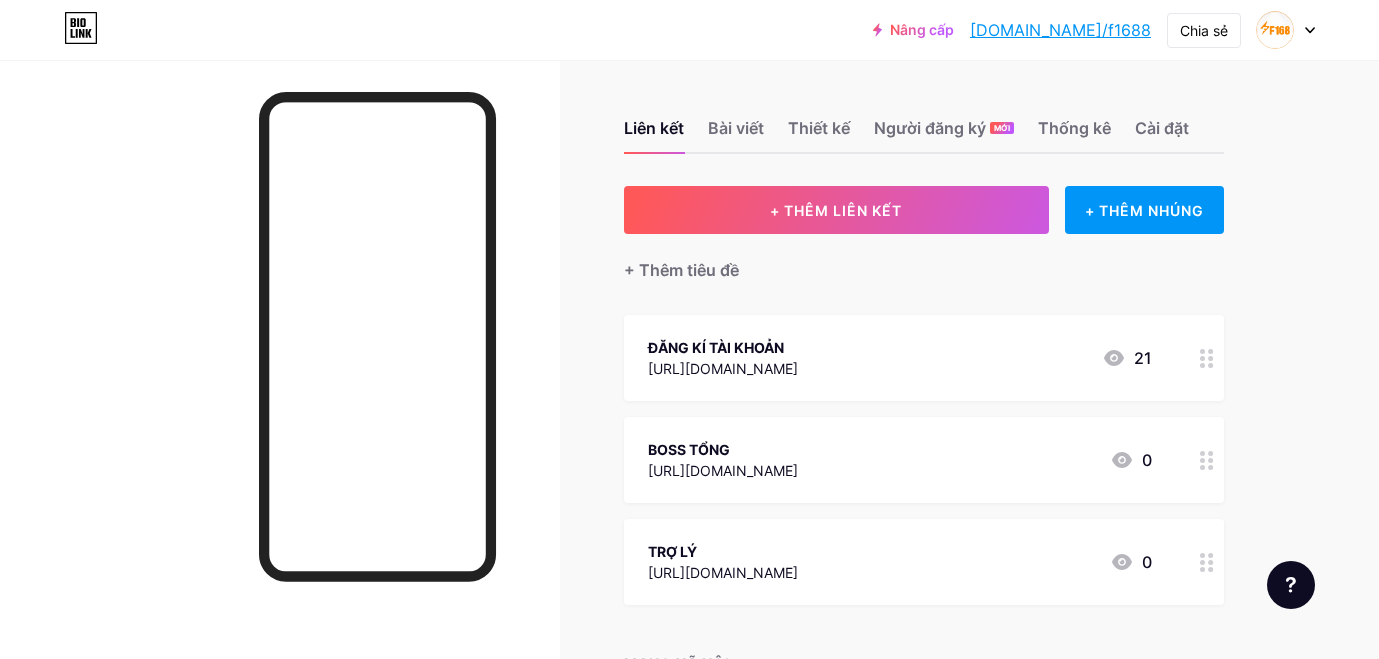 click at bounding box center (1286, 30) 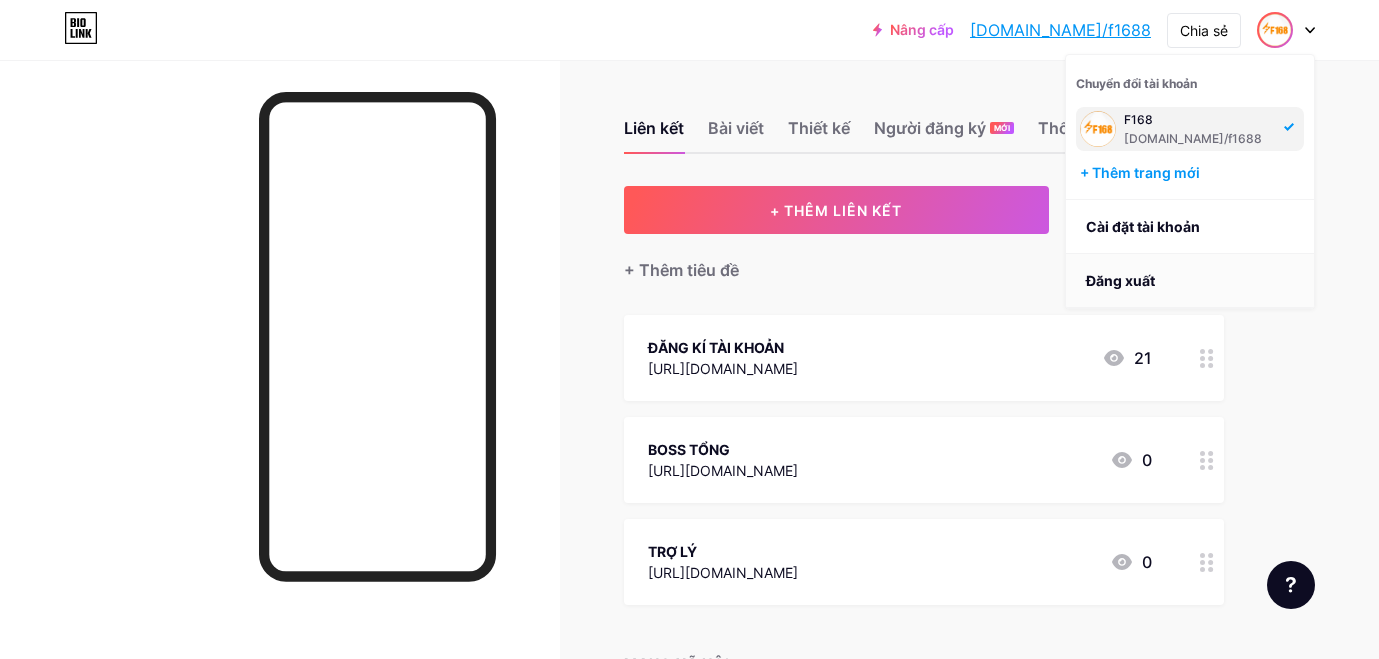 click on "Đăng xuất" at bounding box center (1190, 281) 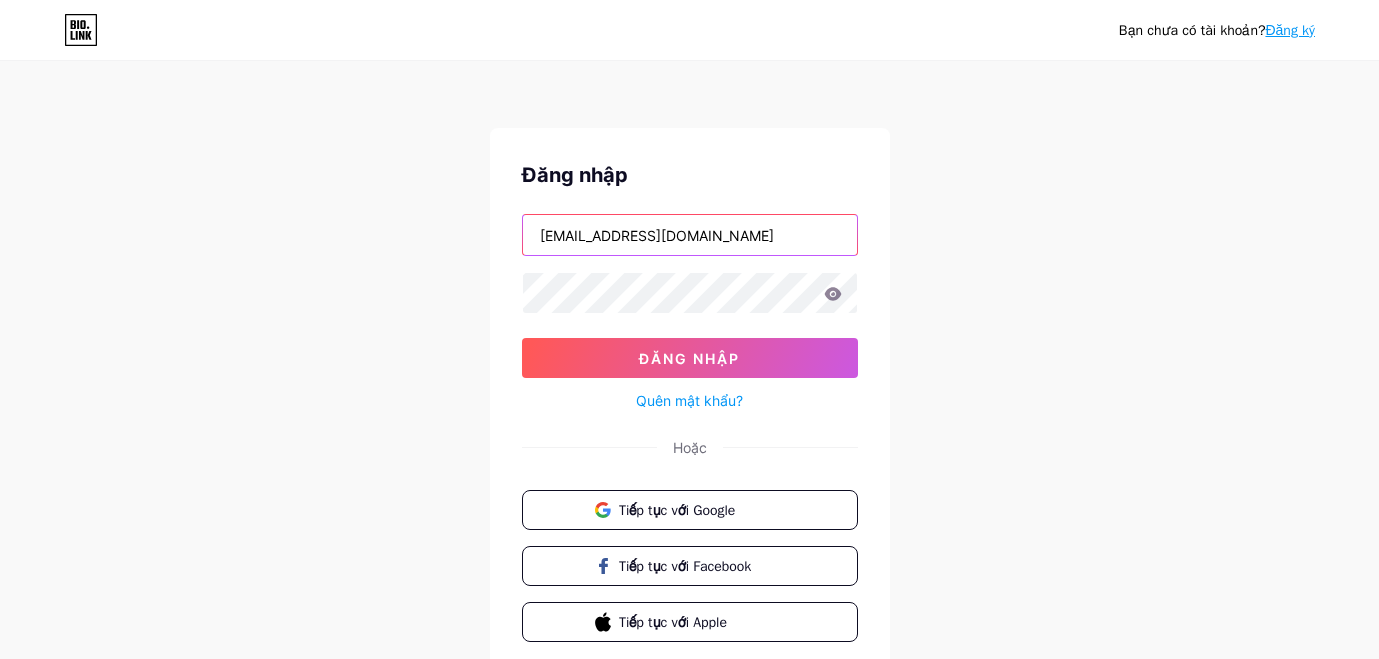 click on "[EMAIL_ADDRESS][DOMAIN_NAME]" at bounding box center [690, 235] 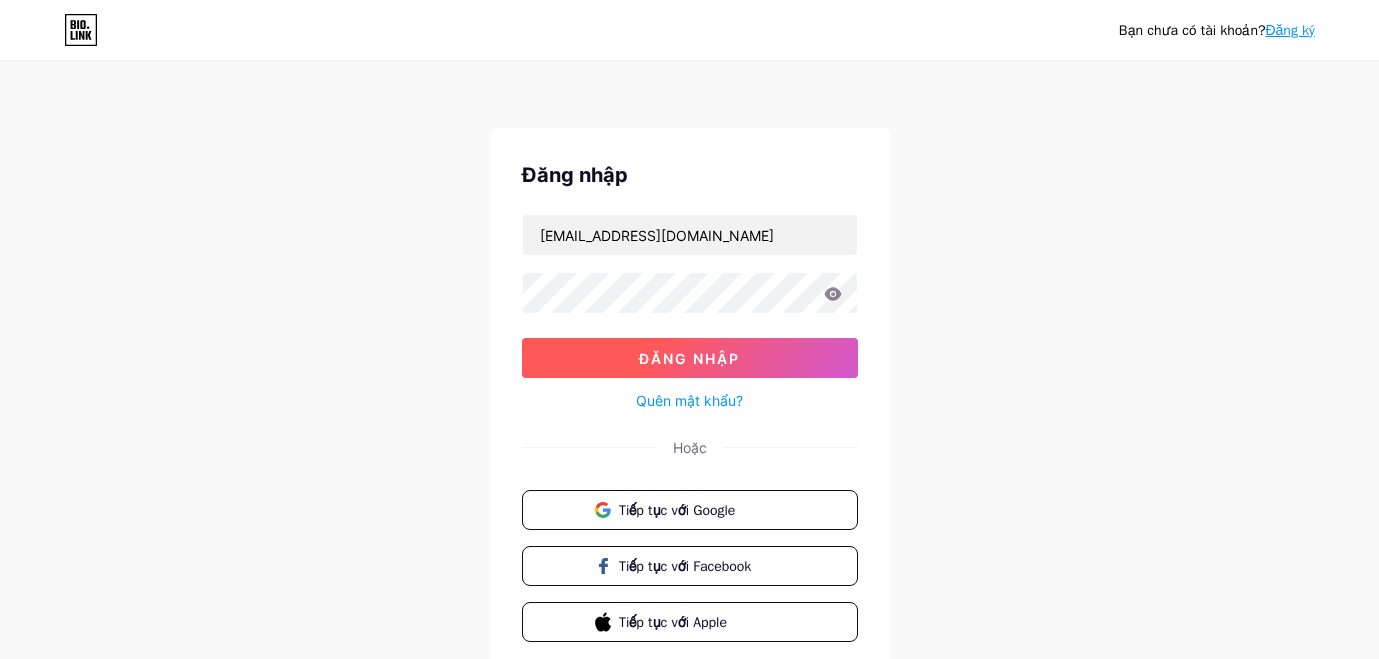 click on "Đăng nhập" at bounding box center (690, 358) 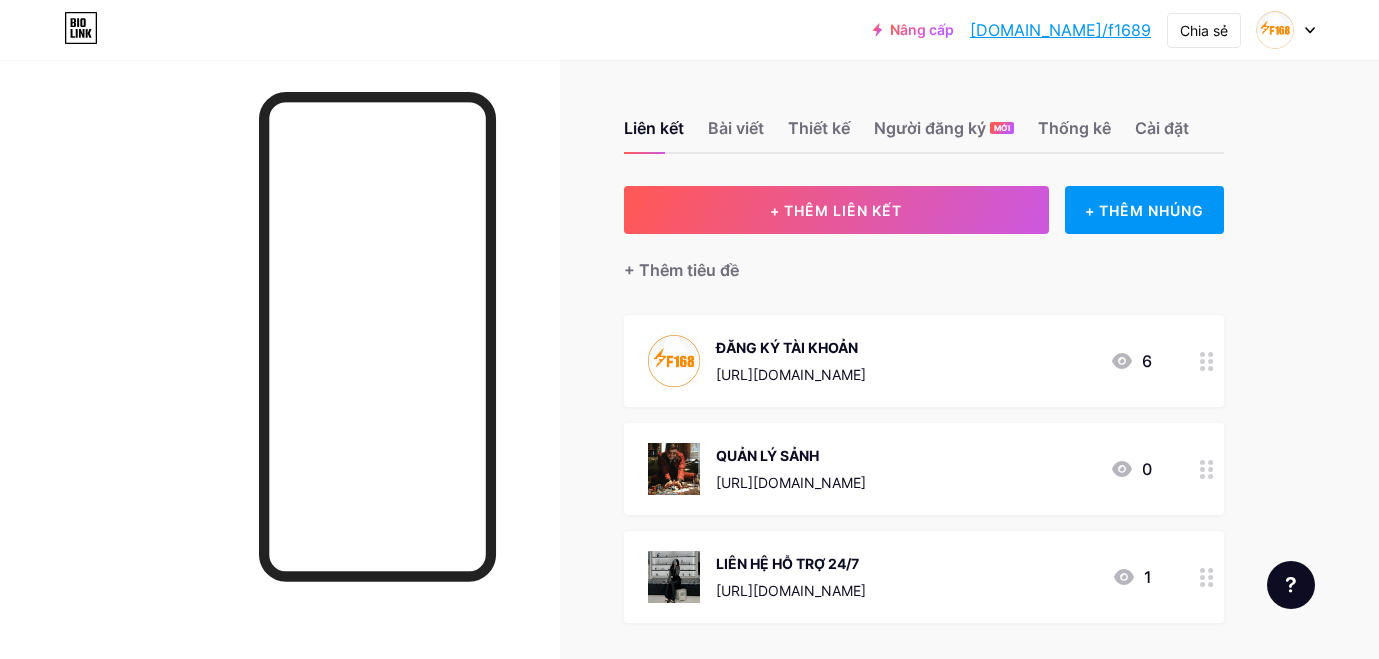 click 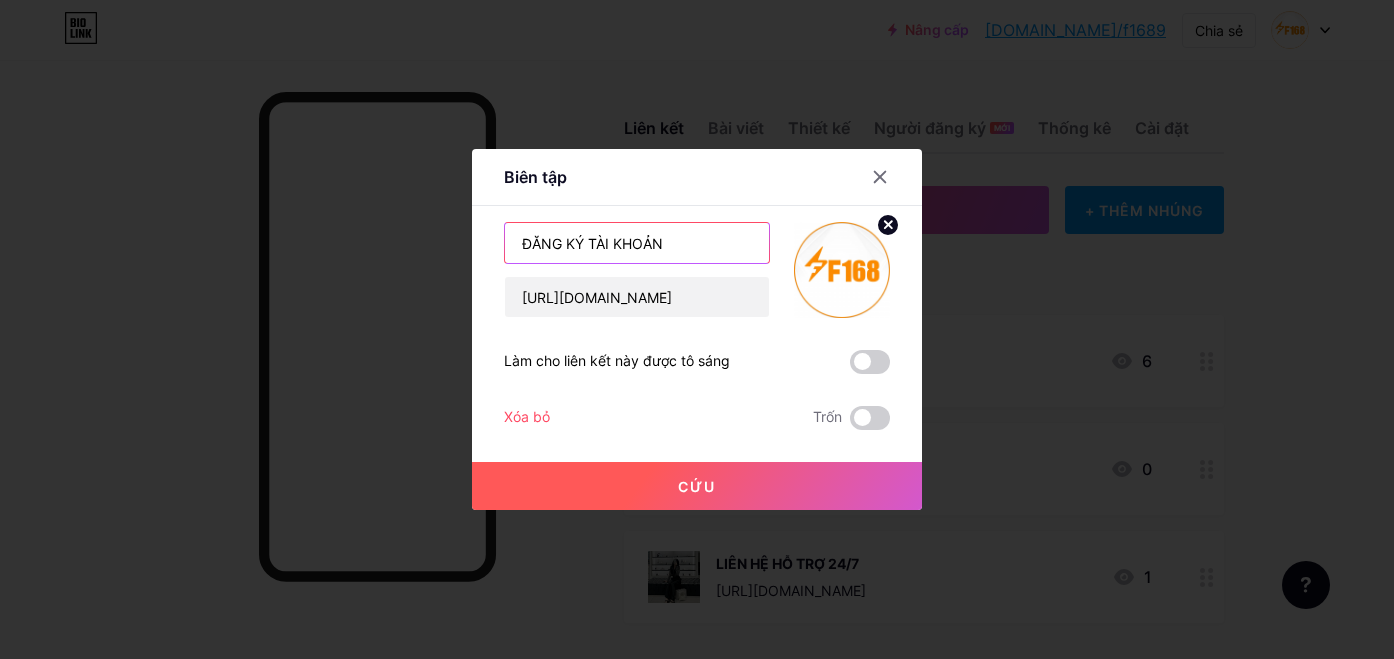 click on "ĐĂNG KÝ TÀI KHOẢN" at bounding box center (637, 243) 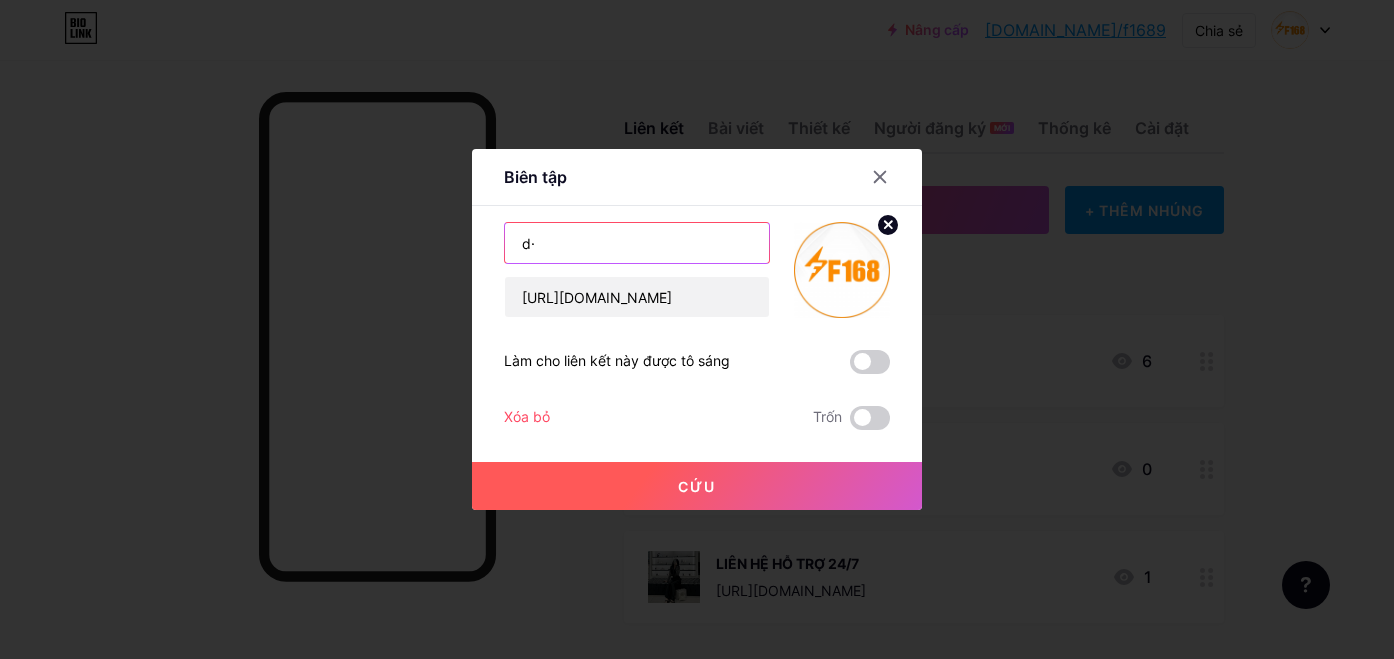 type on "d" 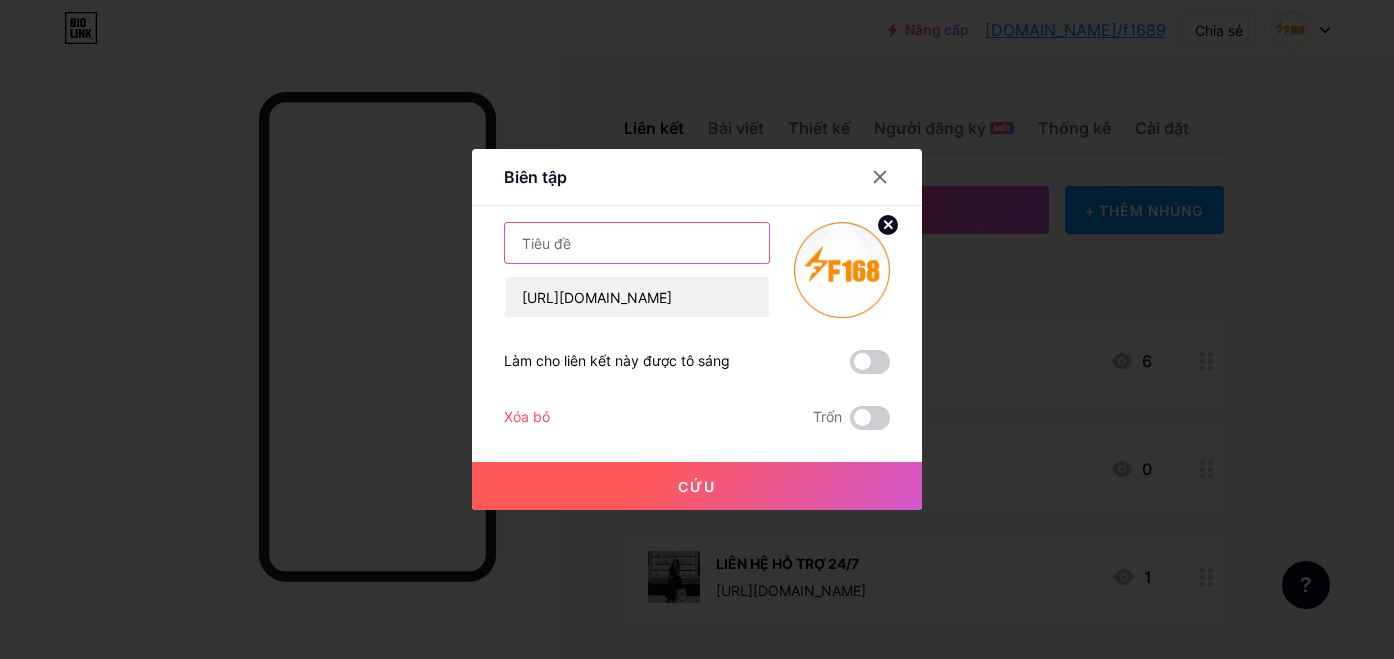 type on "đ" 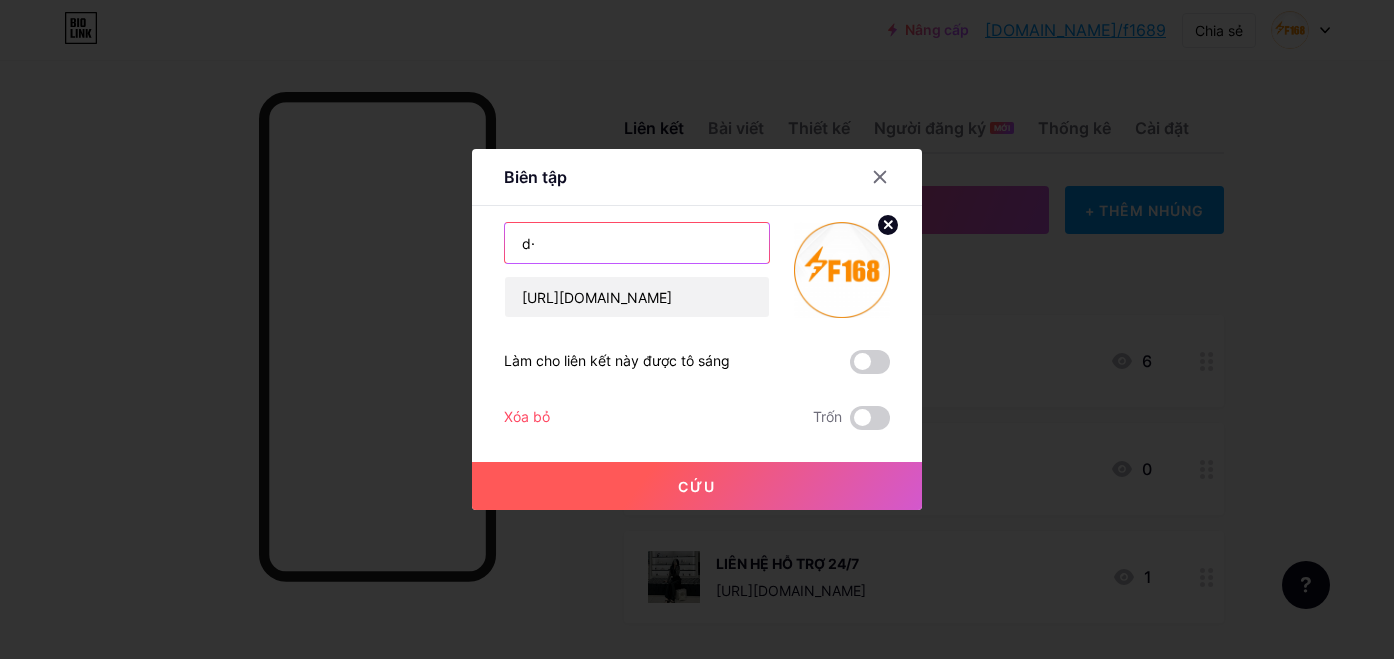 type on "d" 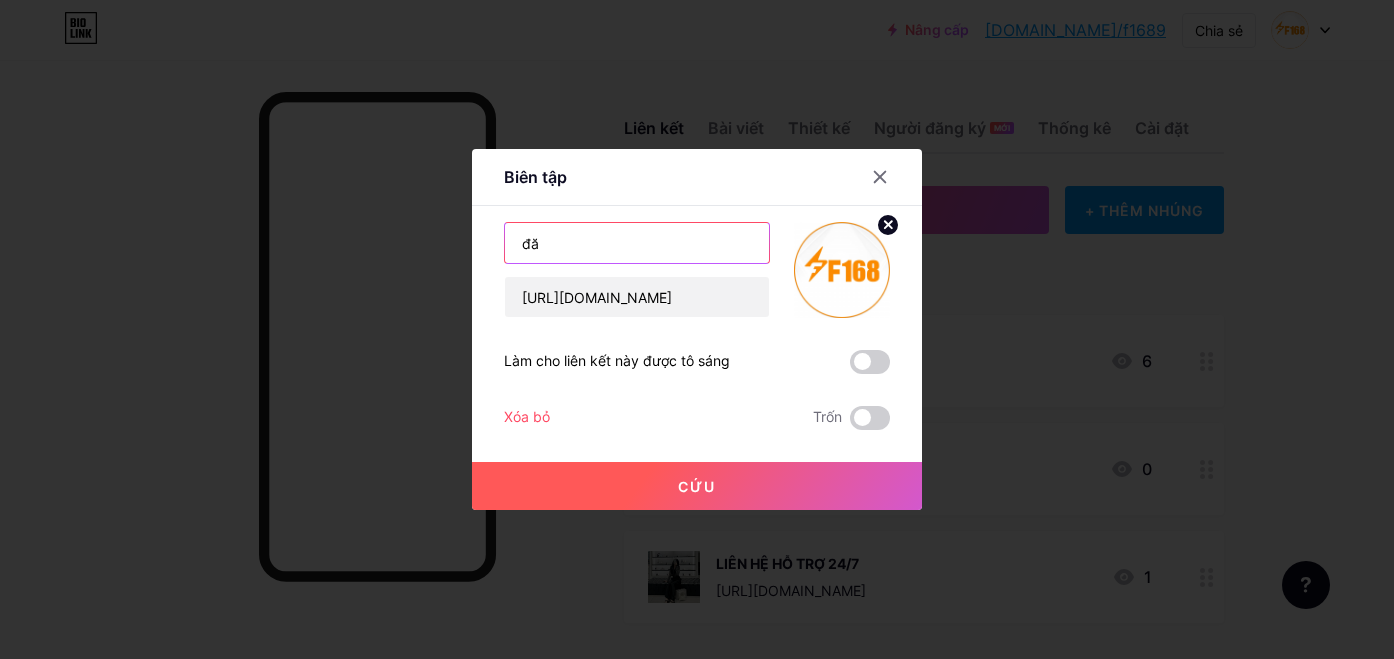 type on "đ" 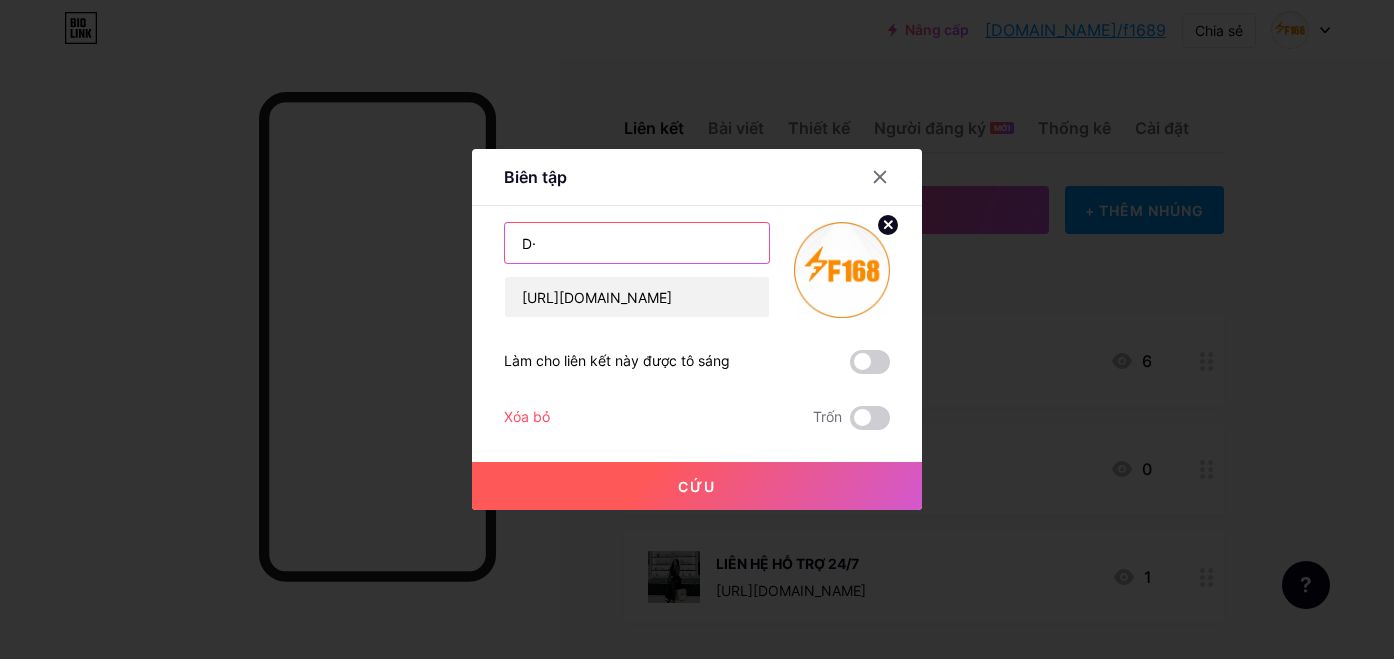 type on "D" 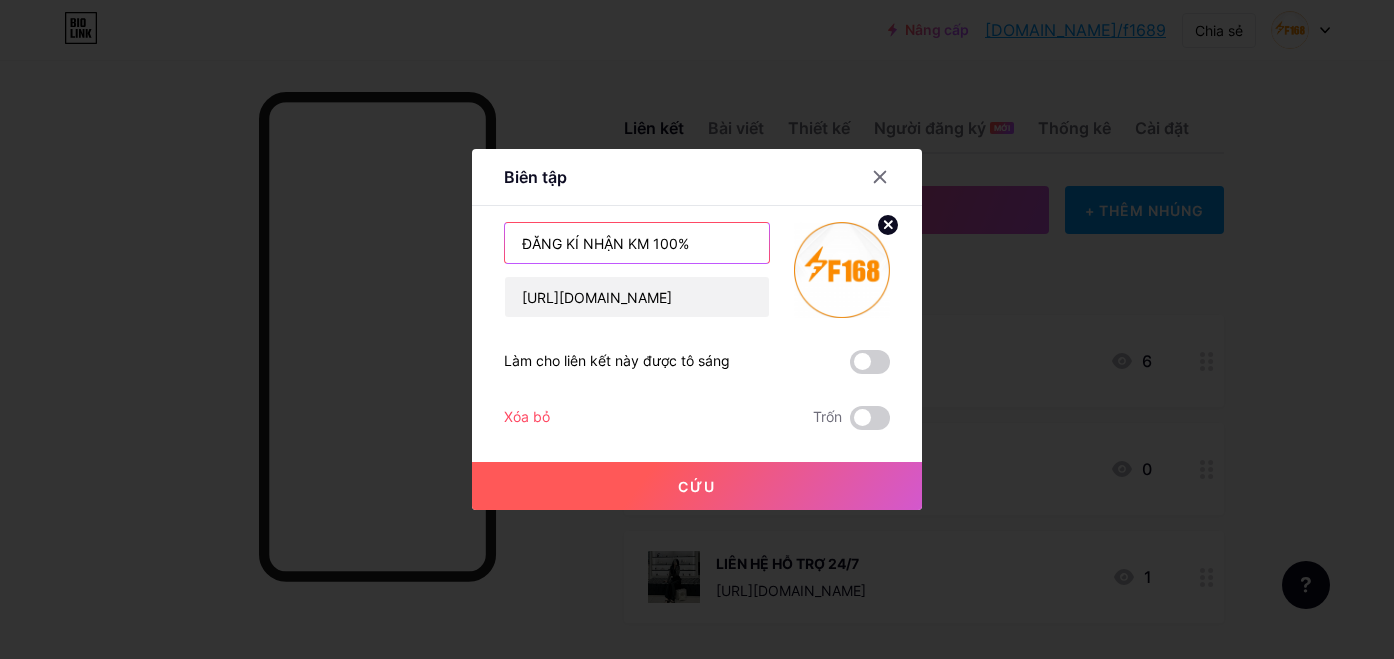 type on "ĐĂNG KÍ NHẬN KM 100%" 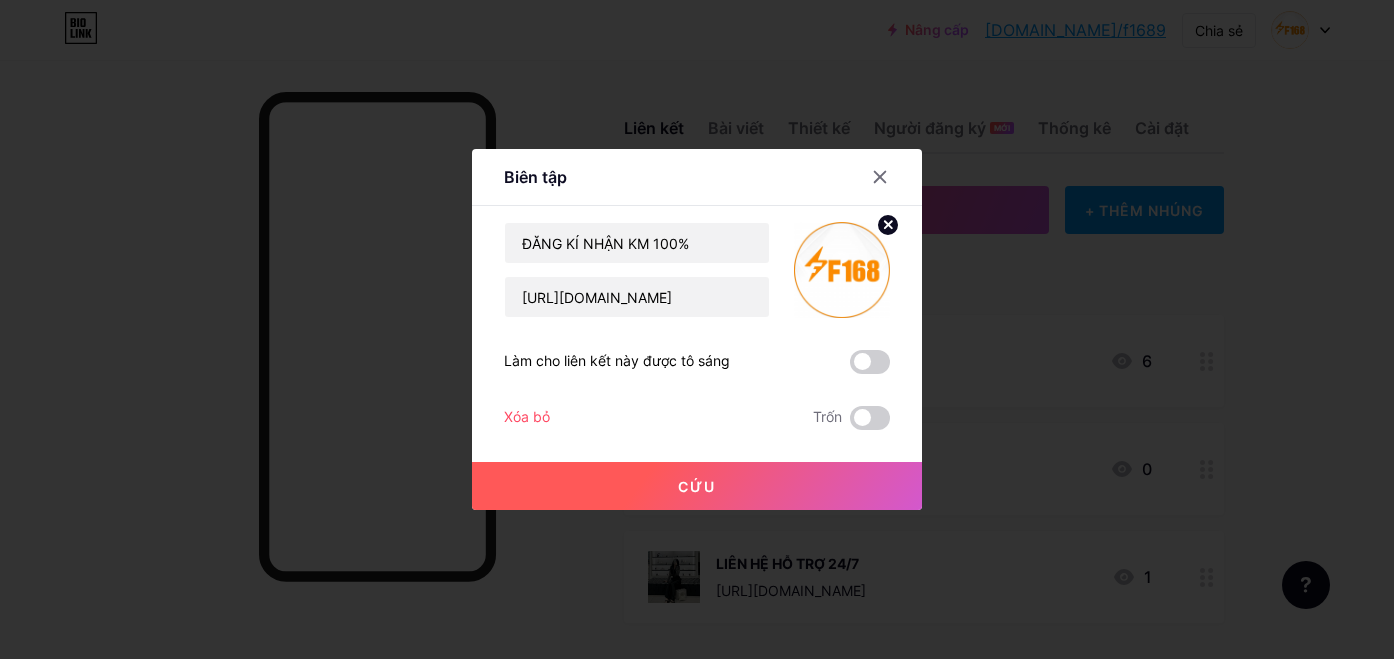 click on "Cứu" at bounding box center (697, 486) 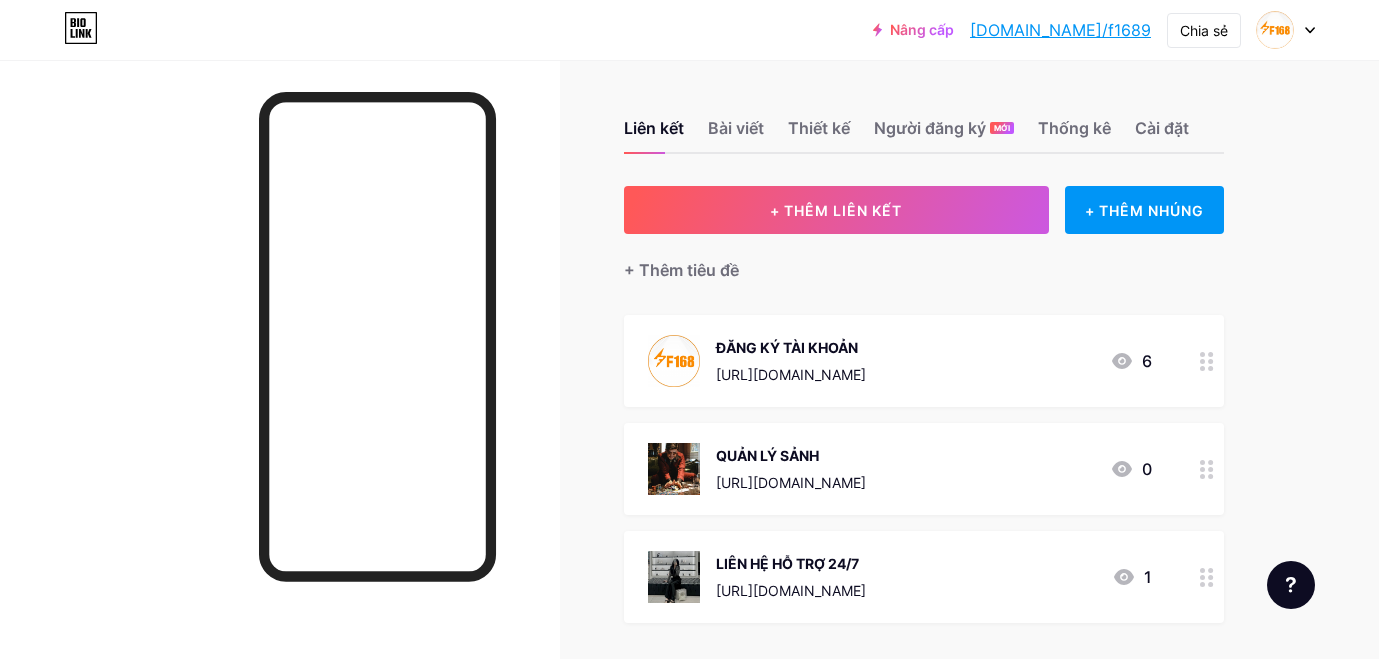 click on "ĐĂNG KÝ TÀI KHOẢN
[URL][DOMAIN_NAME]" at bounding box center [791, 361] 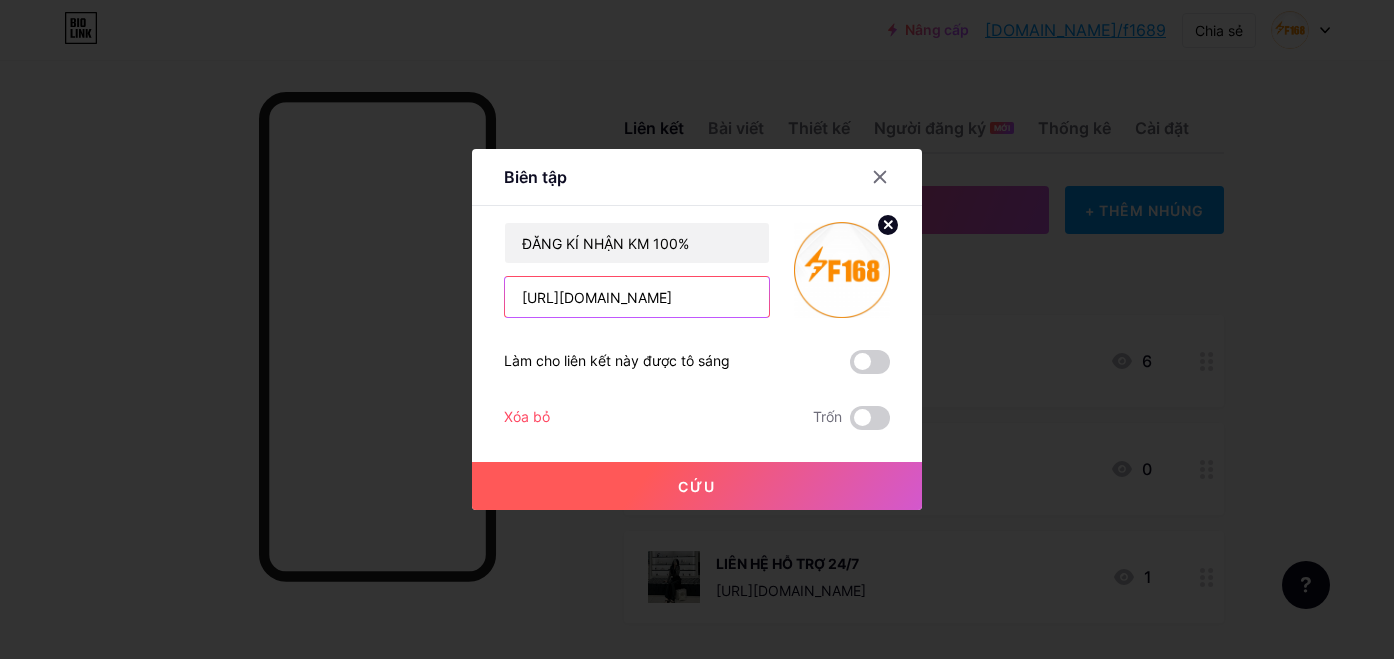 click on "[URL][DOMAIN_NAME]" at bounding box center [637, 297] 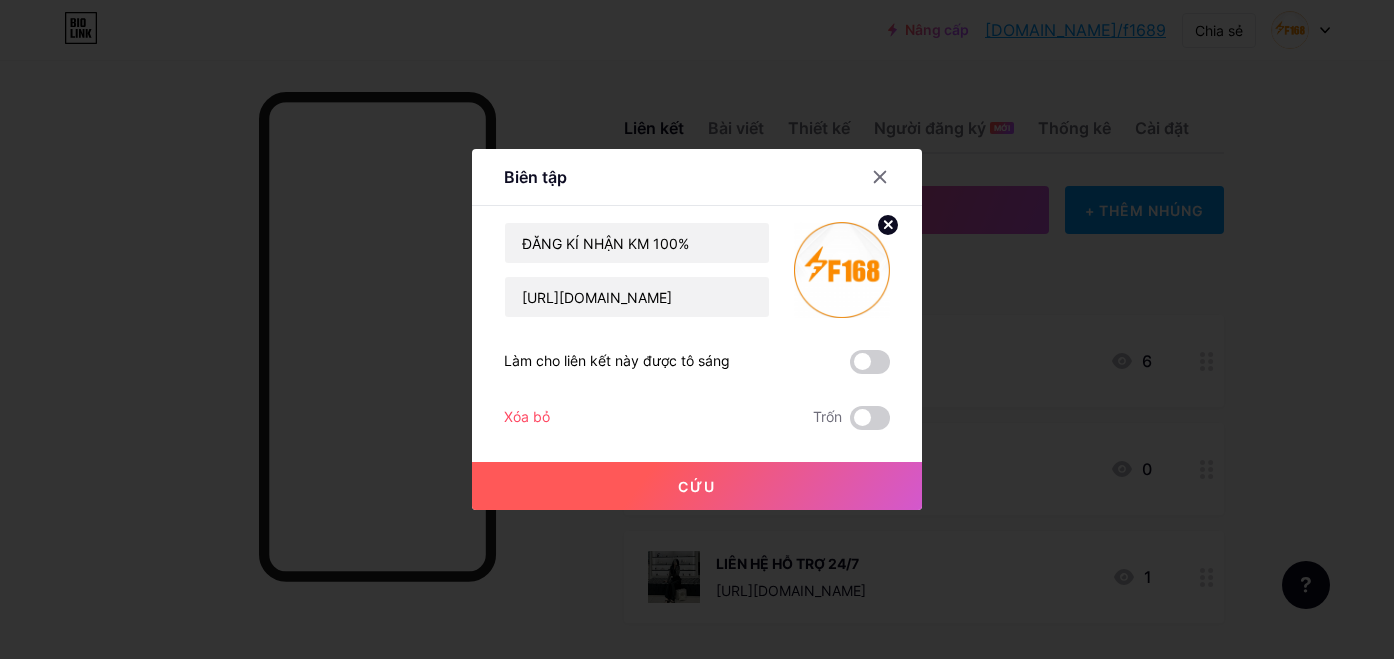 click at bounding box center (697, 329) 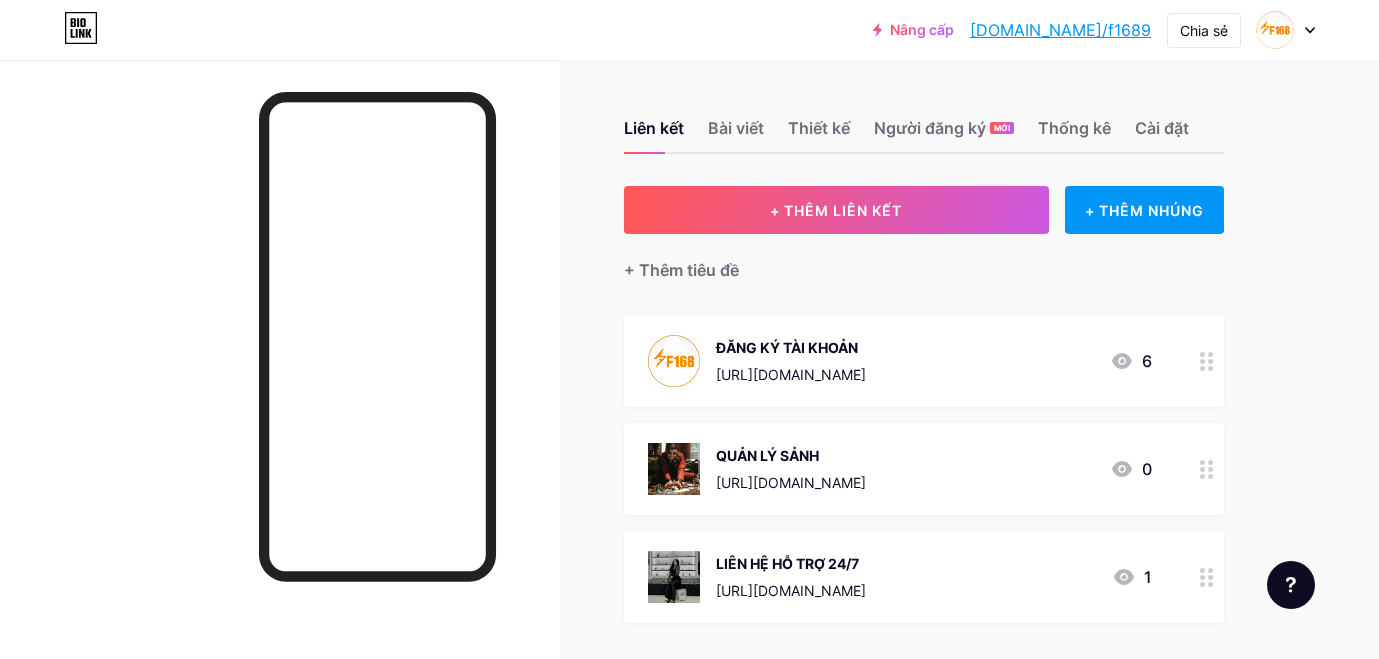 click 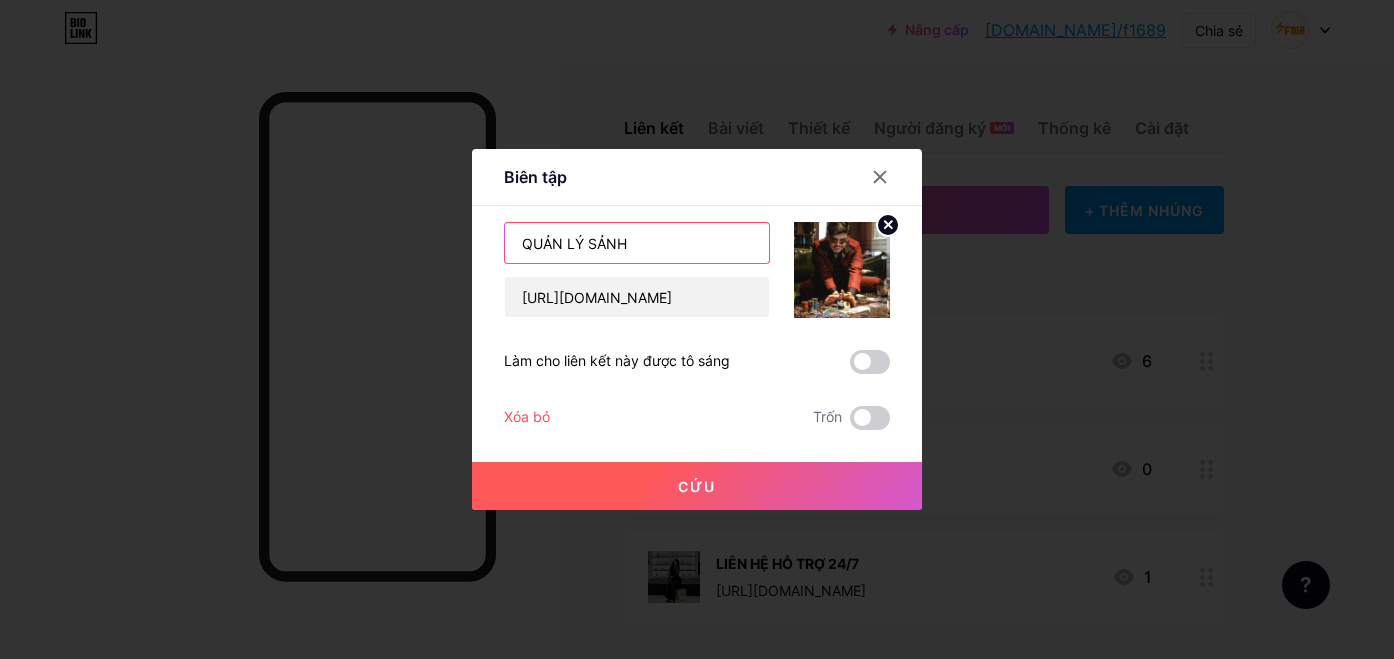 click on "QUẢN LÝ SẢNH" at bounding box center [637, 243] 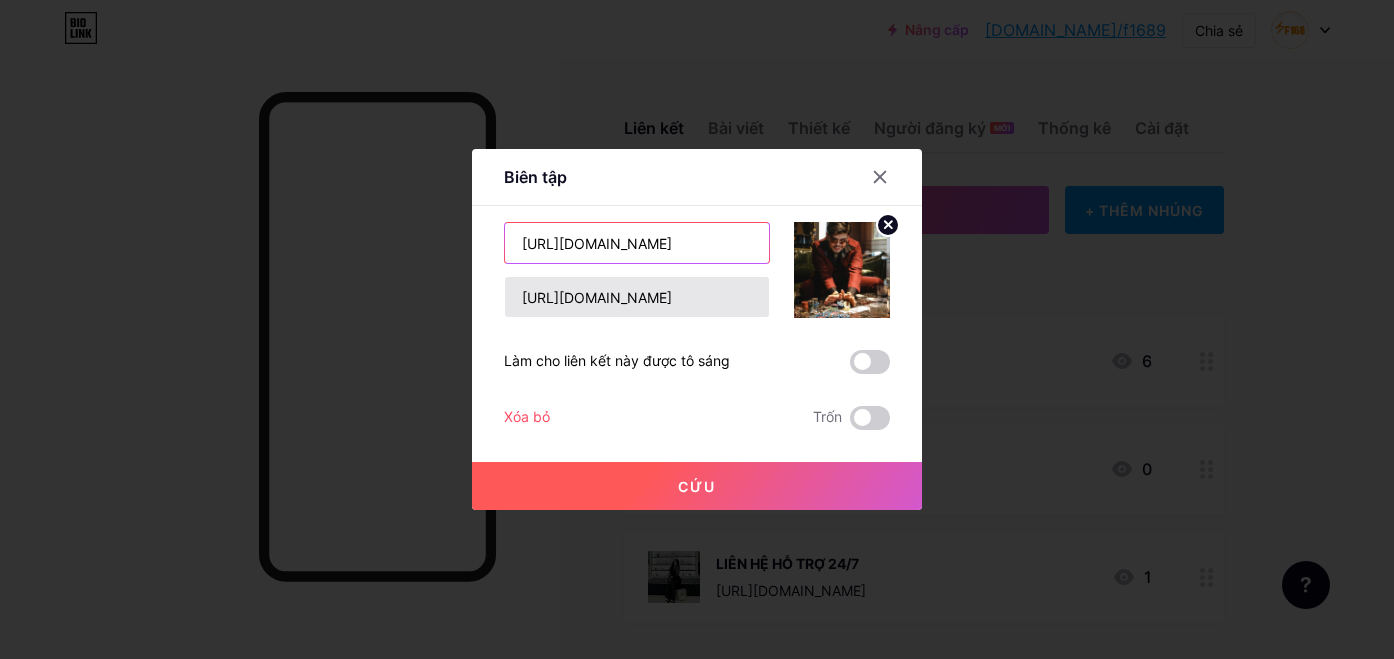 type on "[URL][DOMAIN_NAME]" 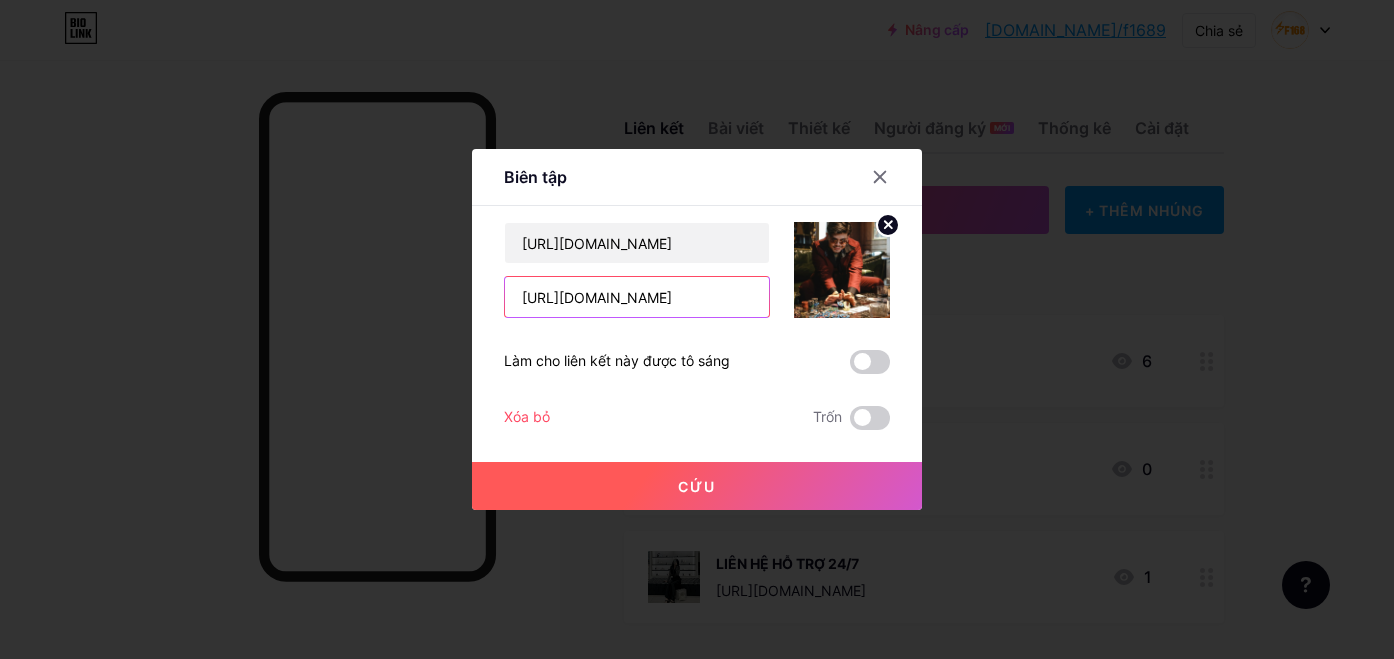 click on "[URL][DOMAIN_NAME]" at bounding box center [637, 297] 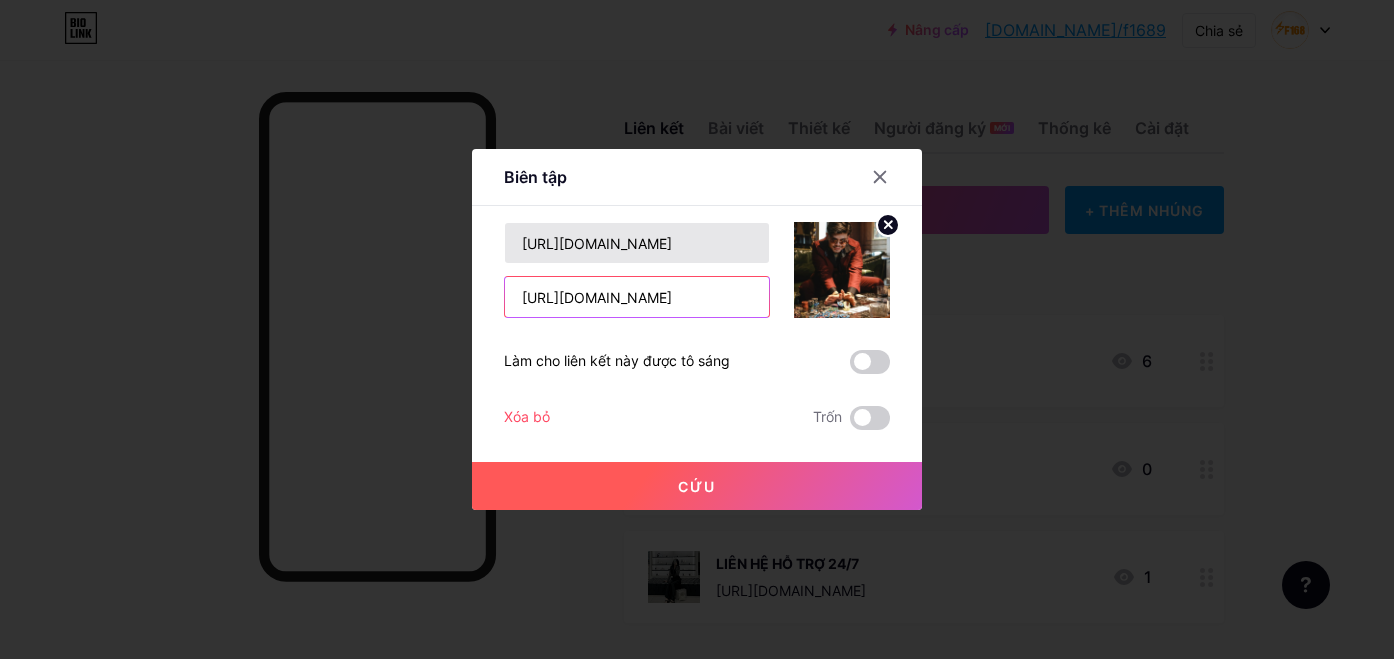 type on "[URL][DOMAIN_NAME]" 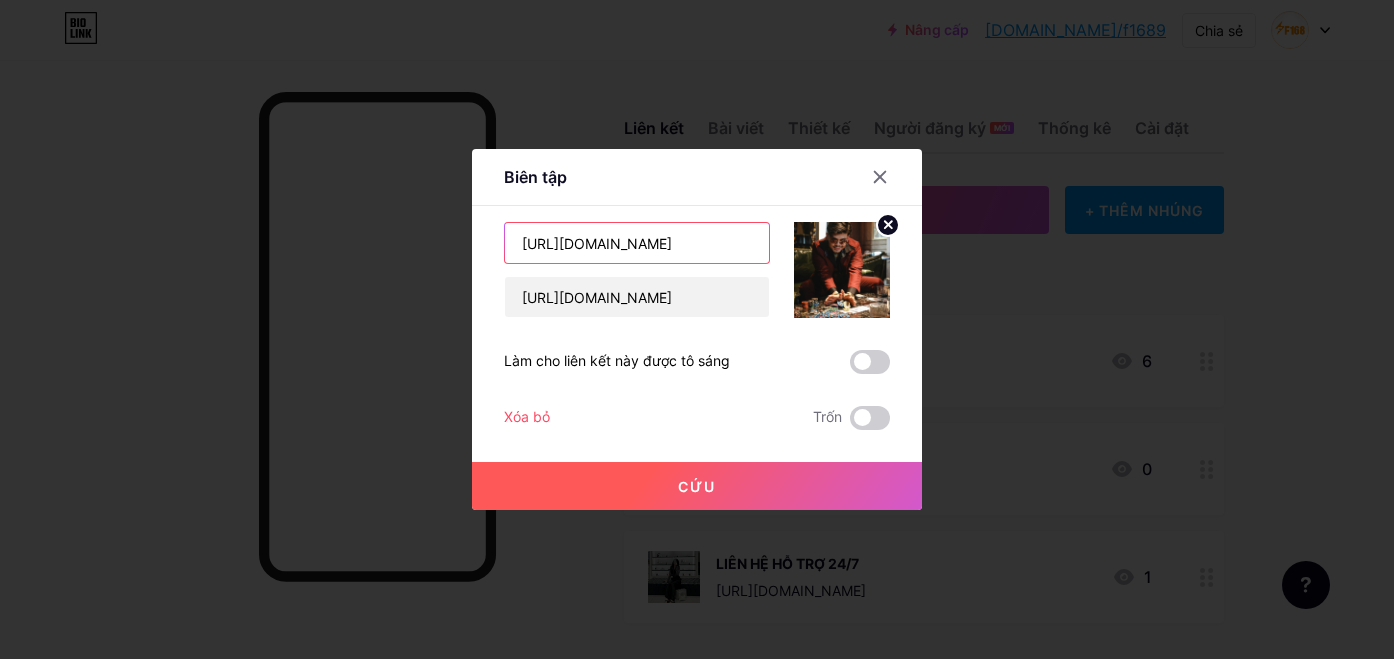 click on "[URL][DOMAIN_NAME]" at bounding box center (637, 243) 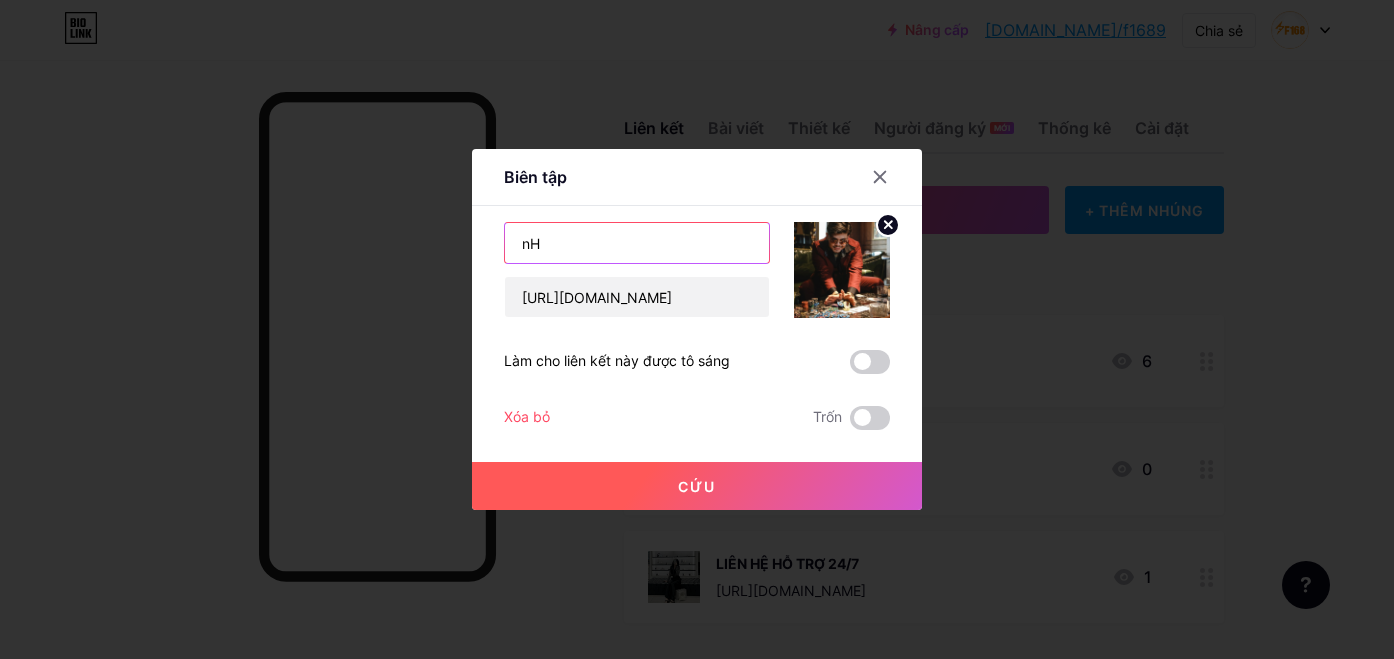 type on "n" 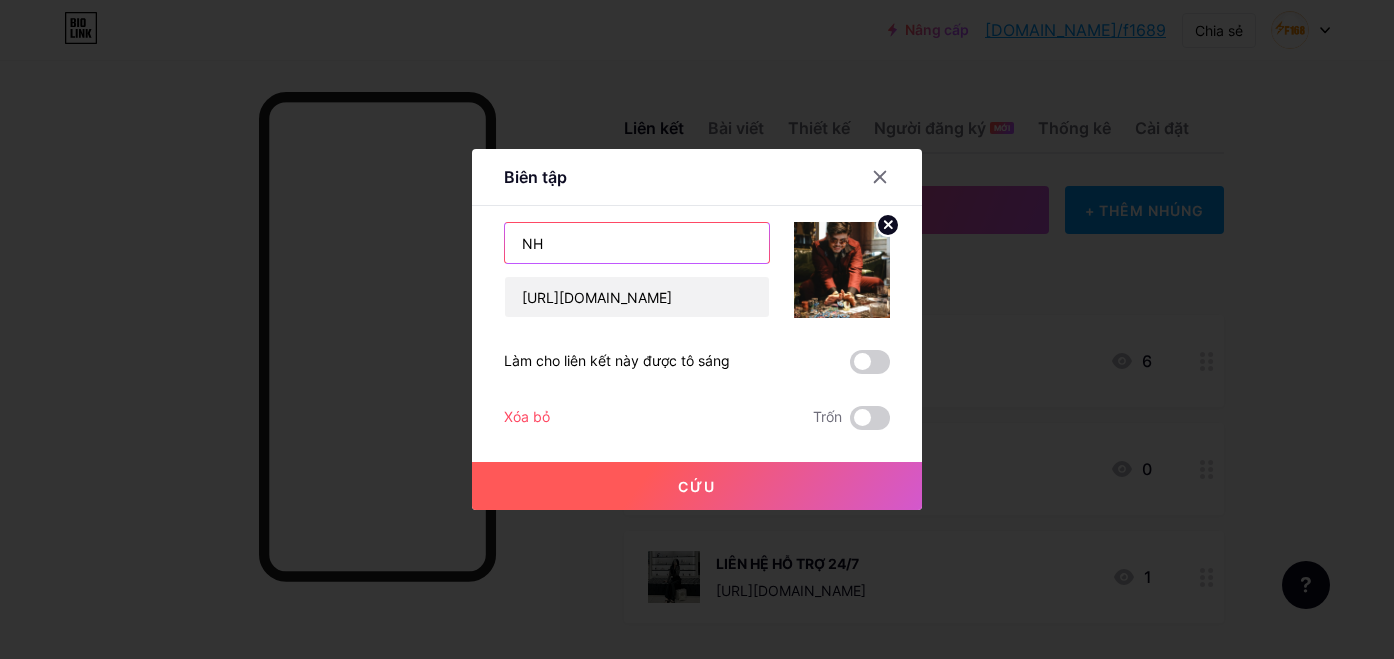 type on "N" 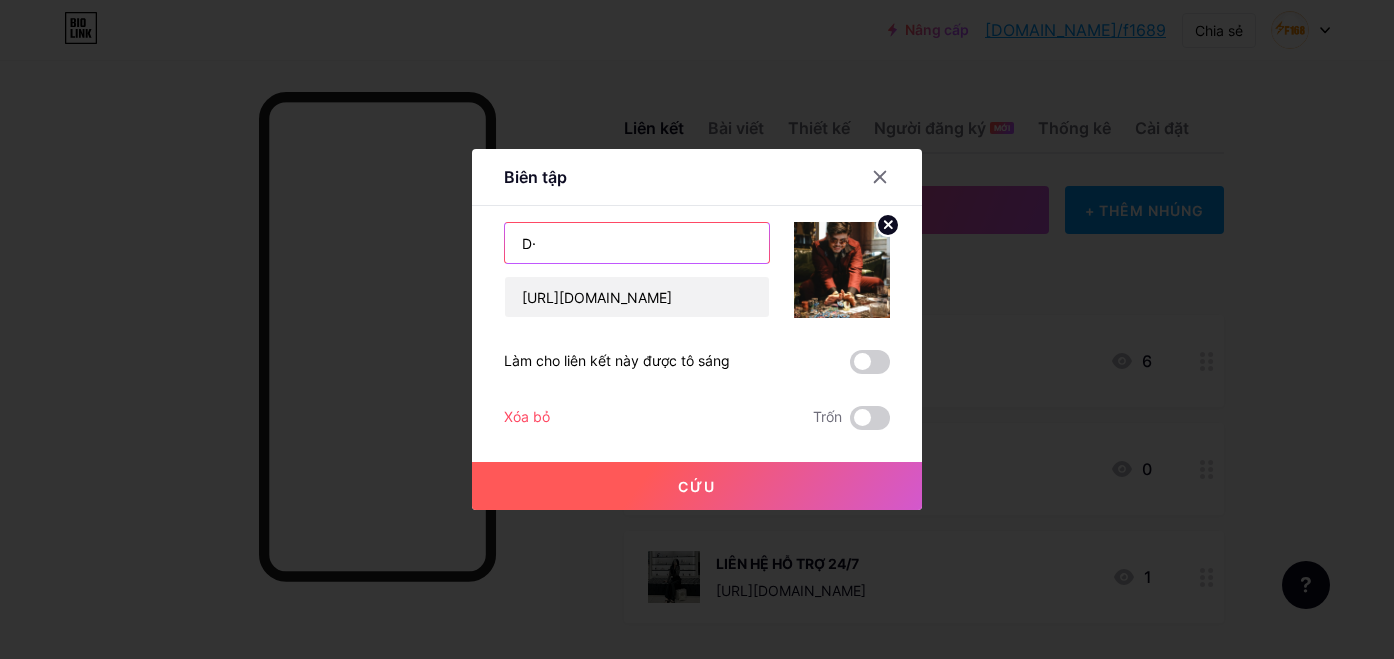 type on "D" 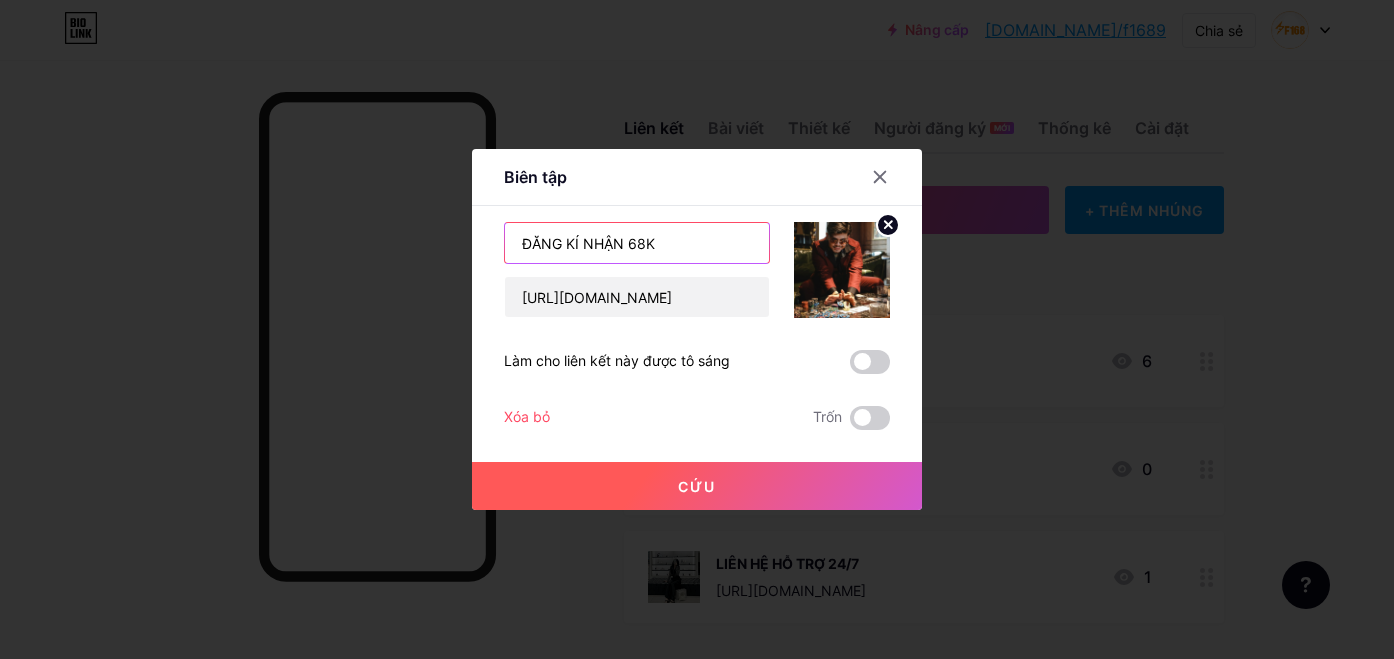 type on "ĐĂNG KÍ NHẬN 68K" 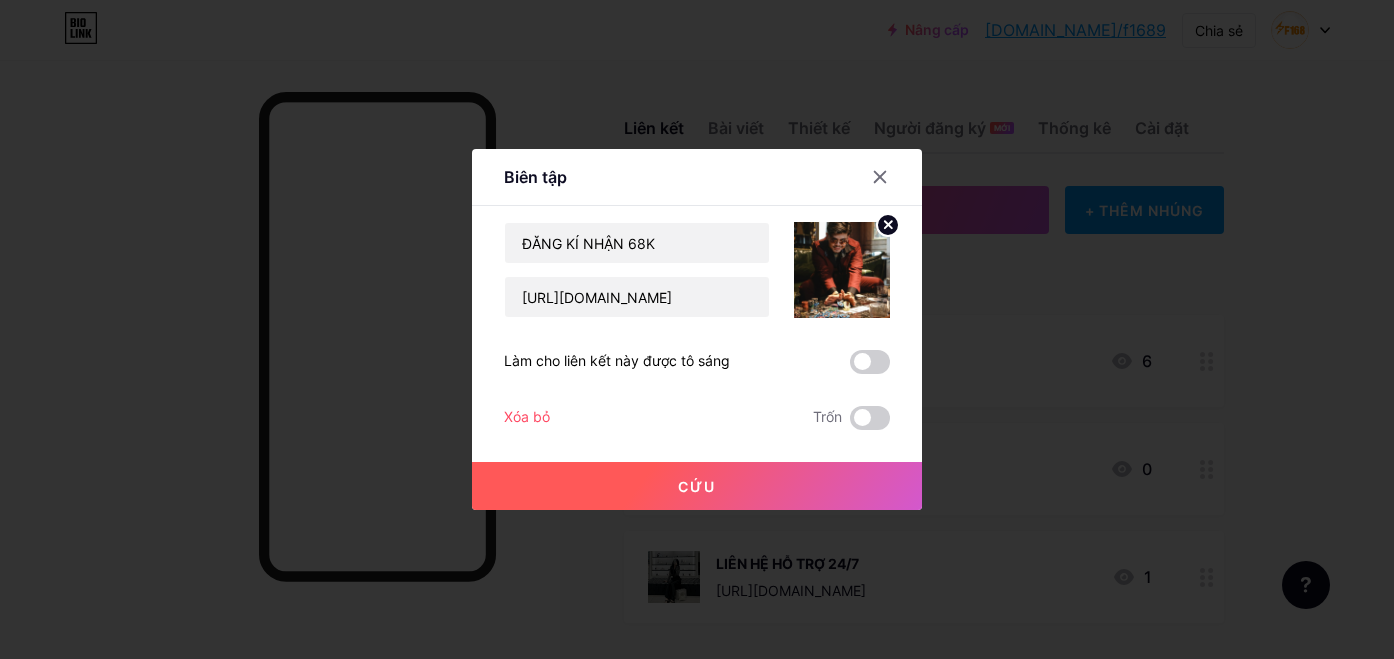 click 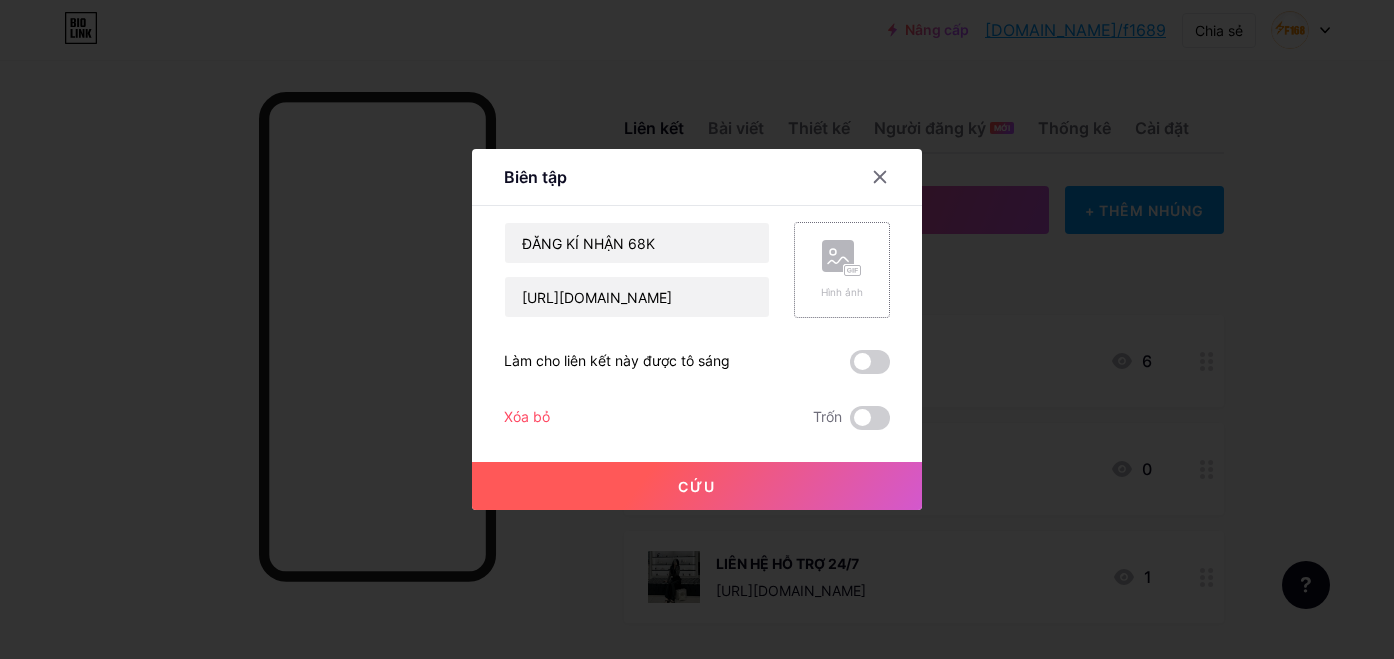 click 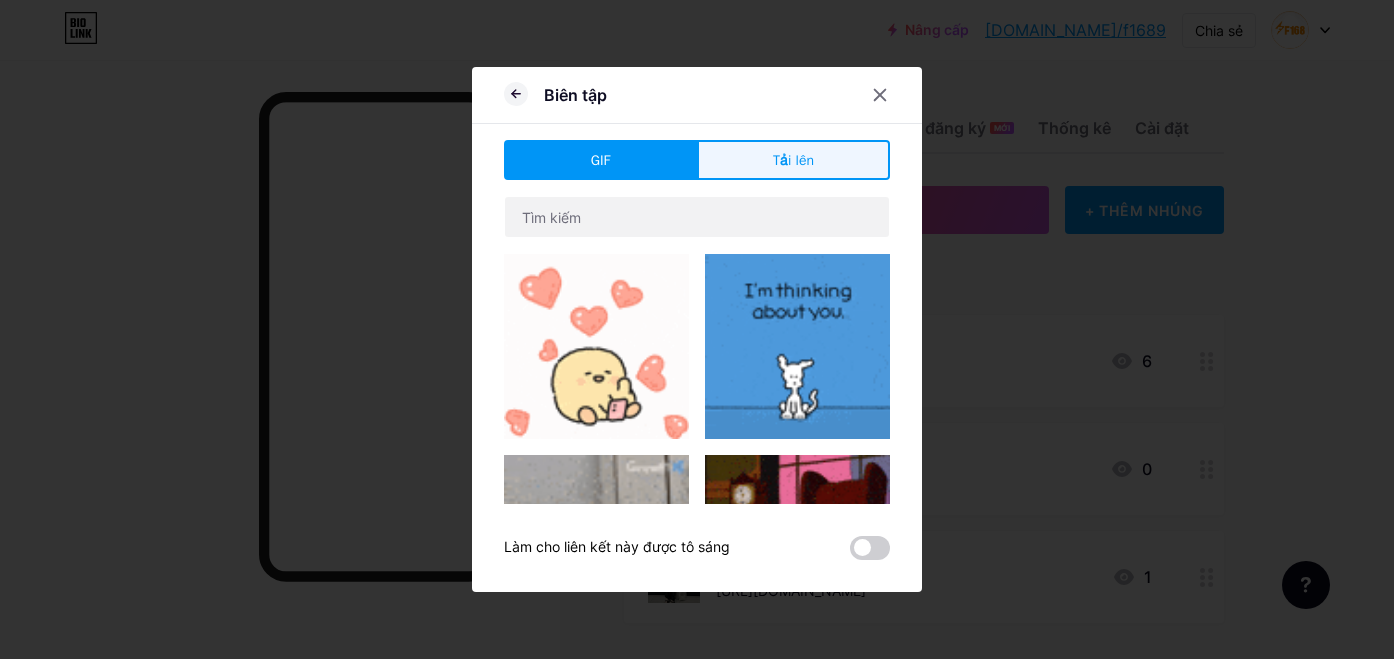 click on "Tải lên" at bounding box center [793, 160] 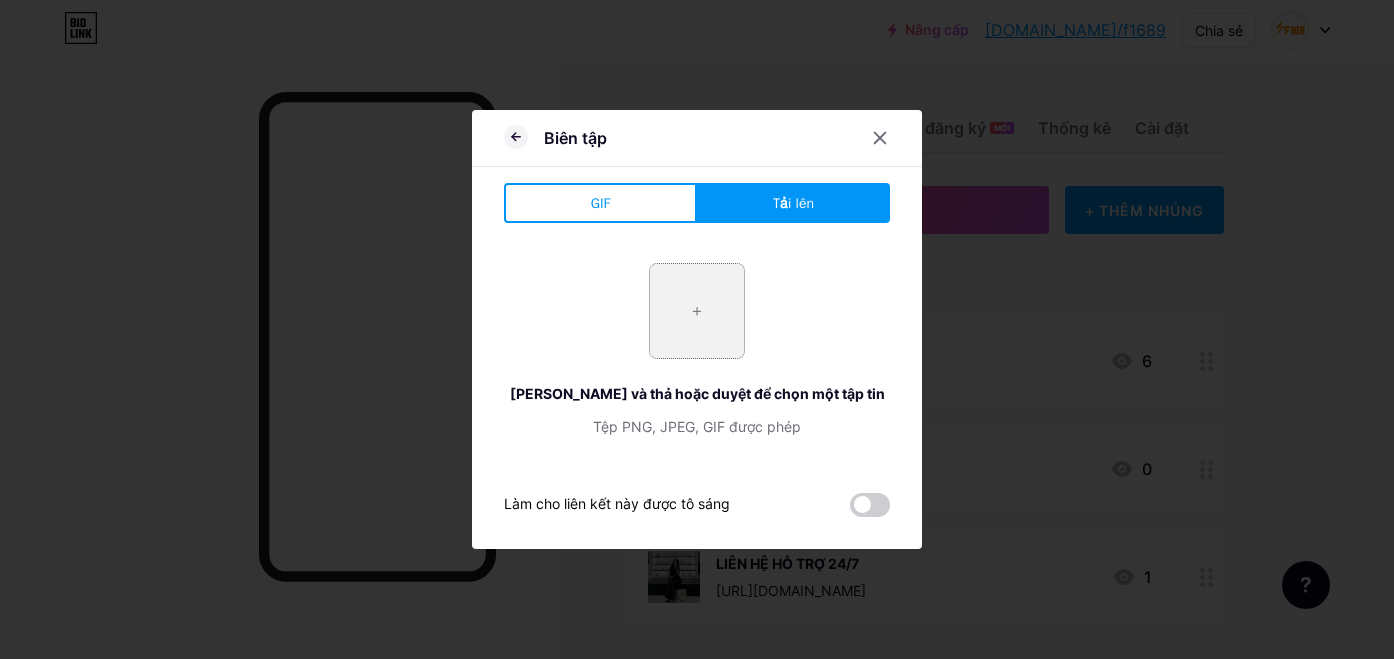 click at bounding box center (697, 311) 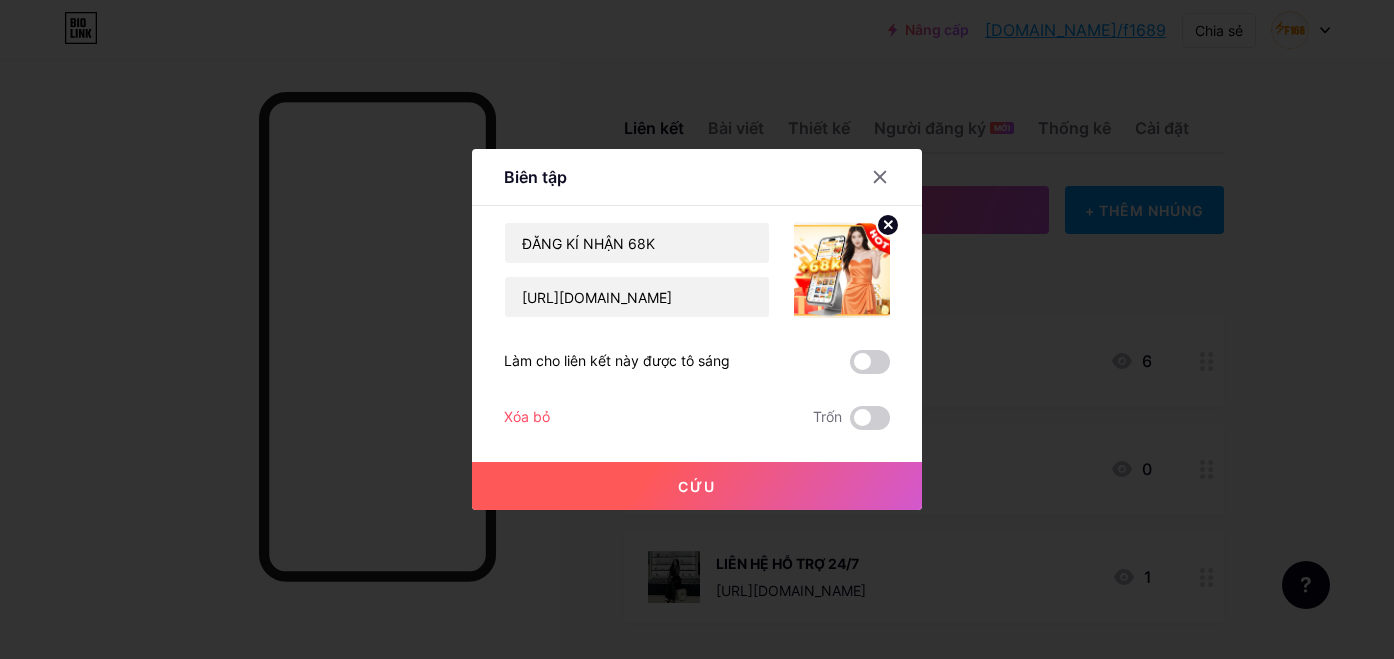 click on "Cứu" at bounding box center (697, 486) 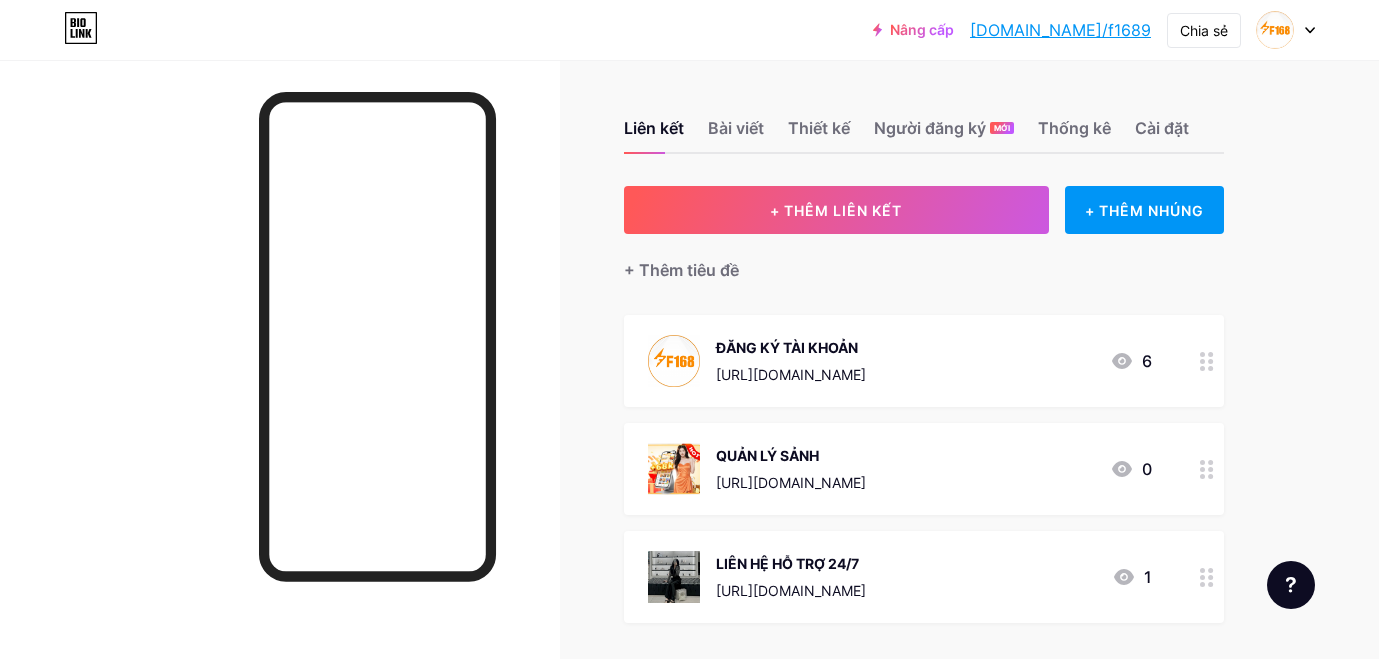 click 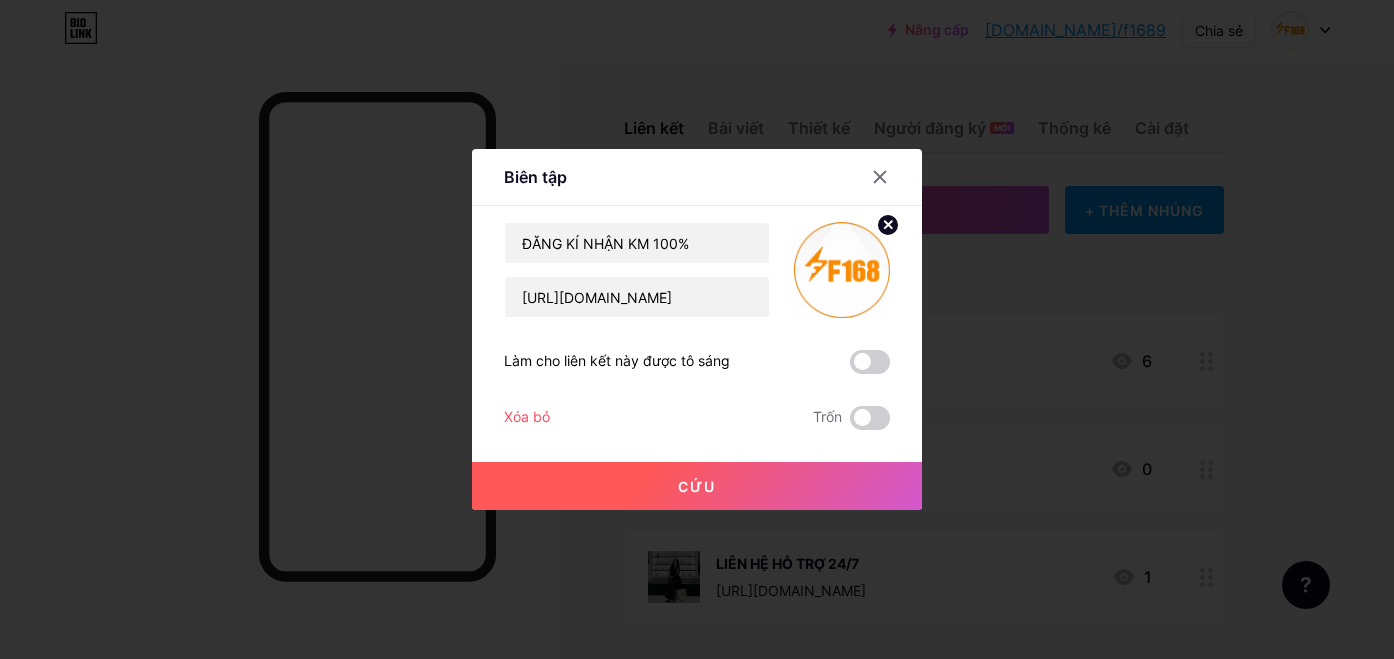 click at bounding box center (697, 329) 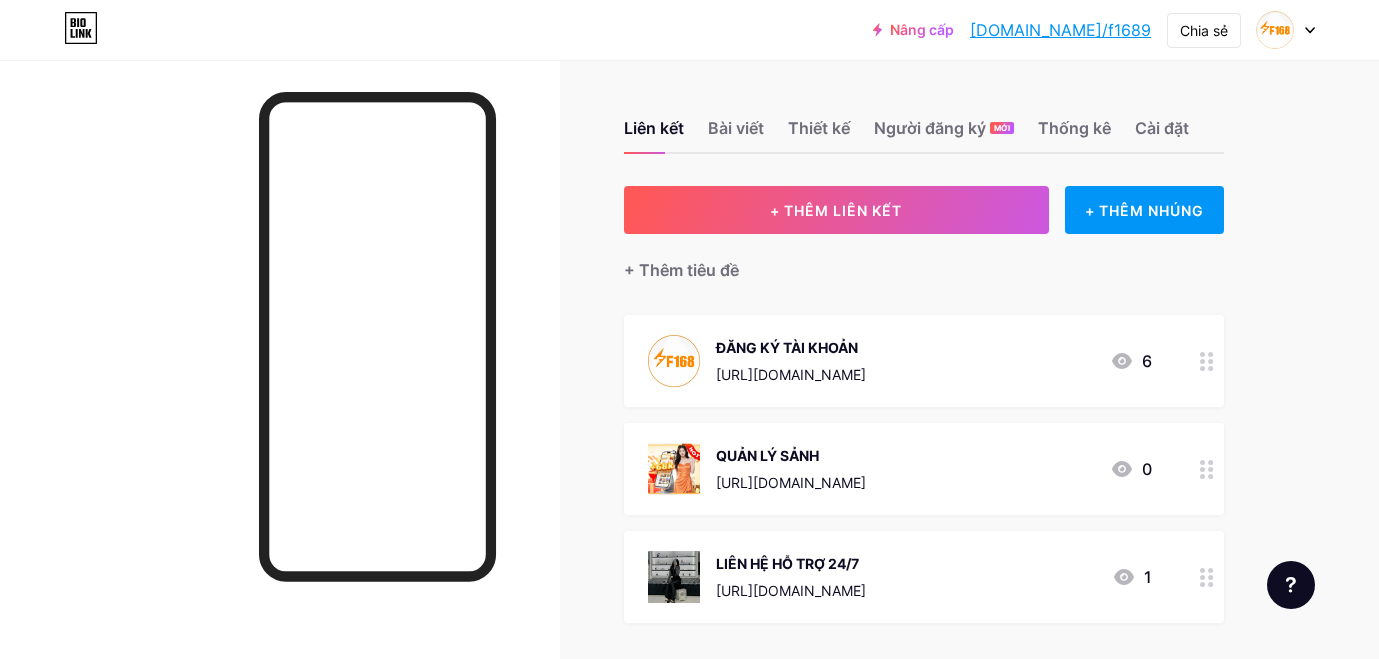 click 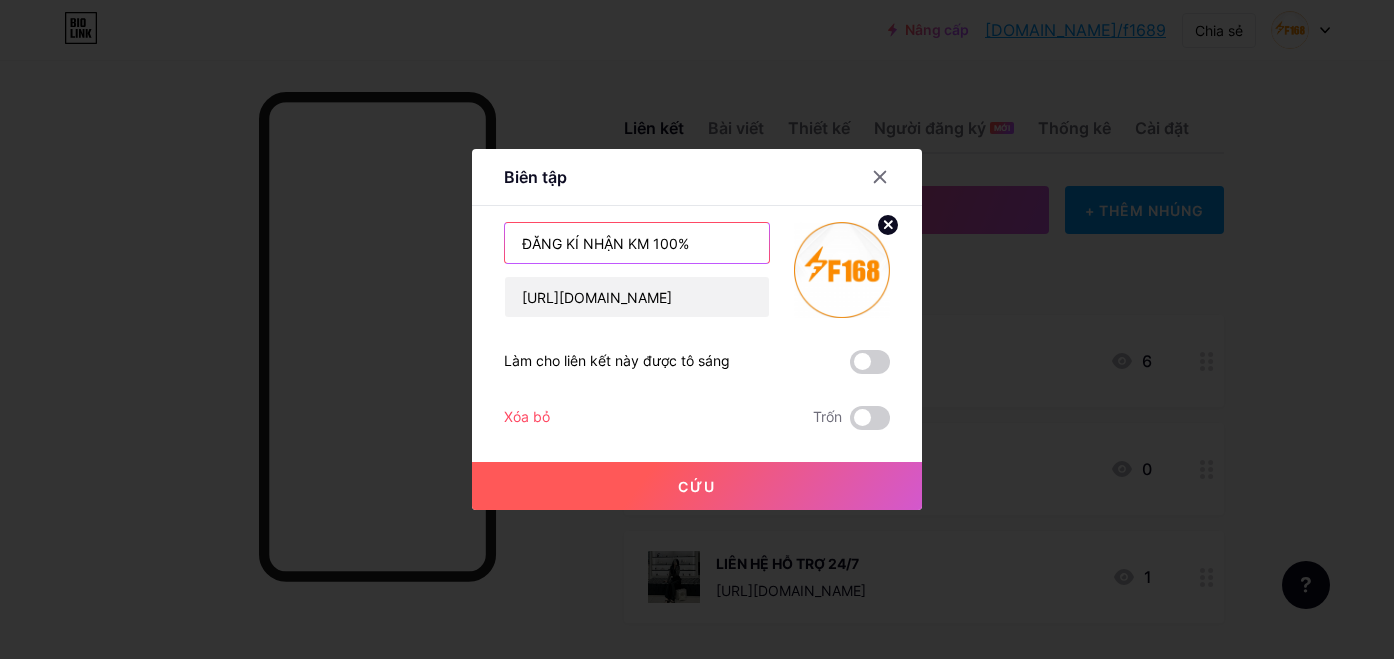 drag, startPoint x: 575, startPoint y: 241, endPoint x: 469, endPoint y: 243, distance: 106.01887 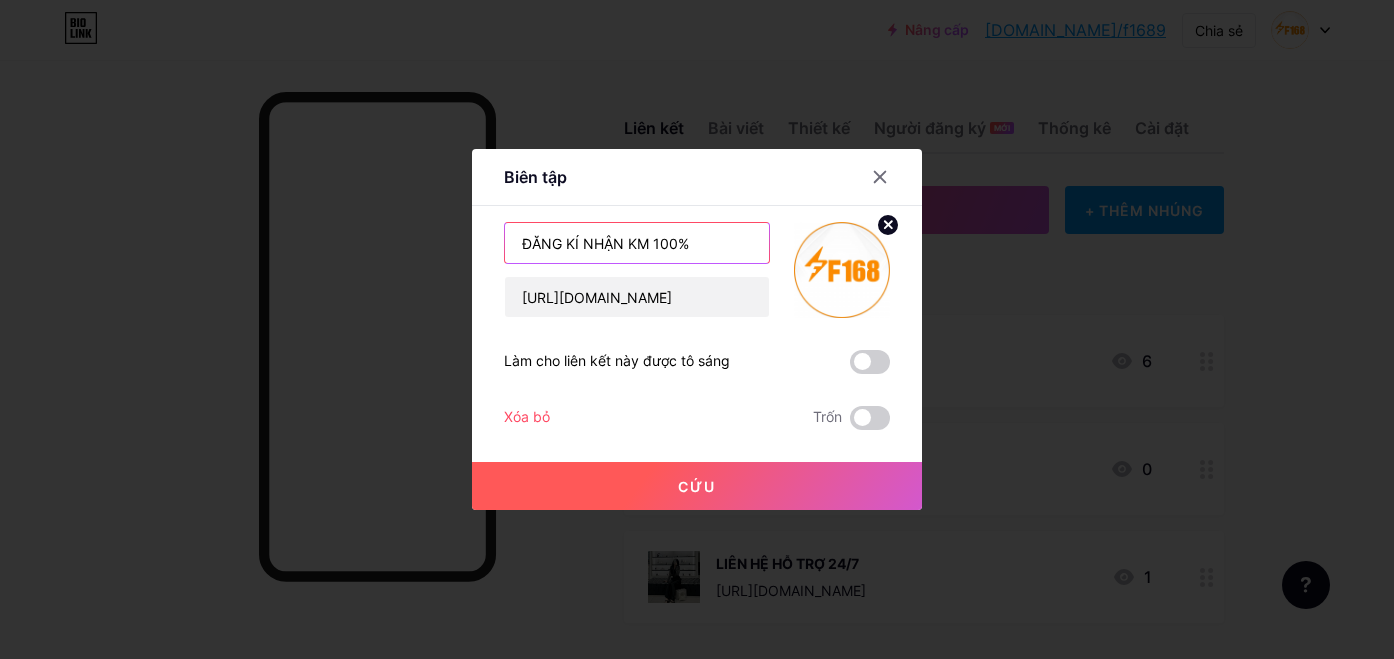 drag, startPoint x: 616, startPoint y: 238, endPoint x: 433, endPoint y: 238, distance: 183 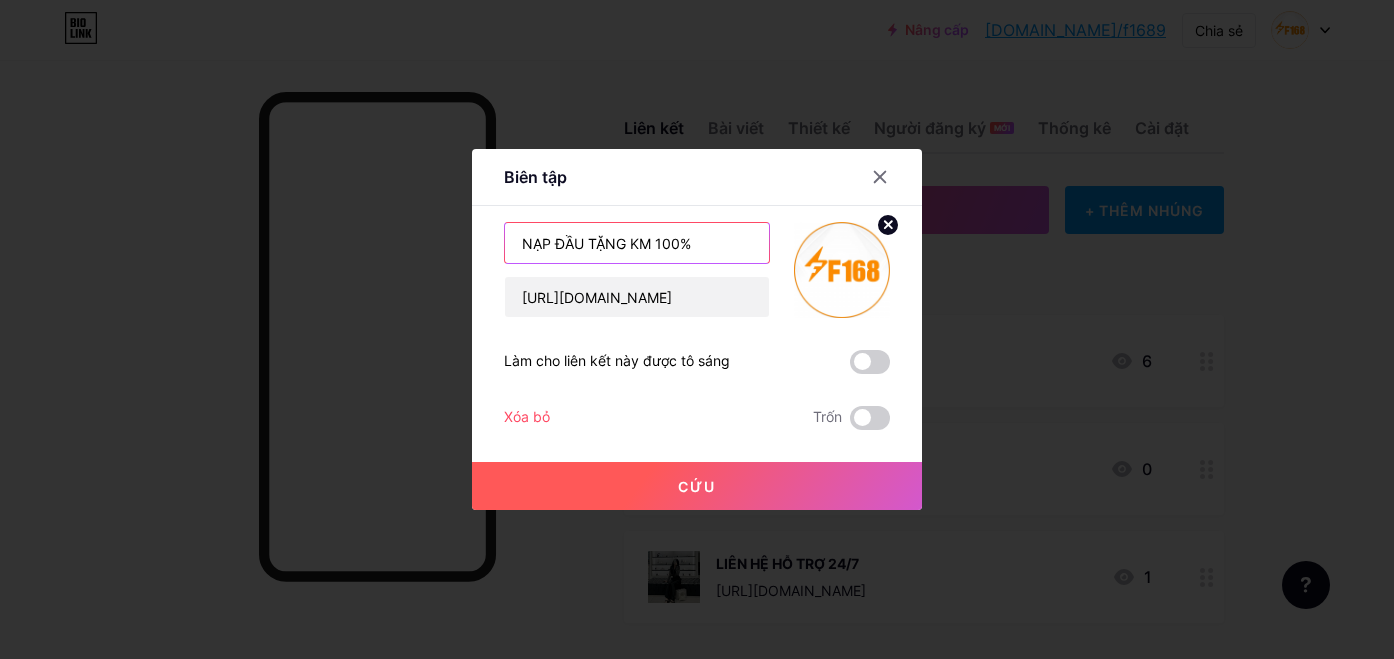 type on "NẠP ĐẦU TẶNG KM 100%" 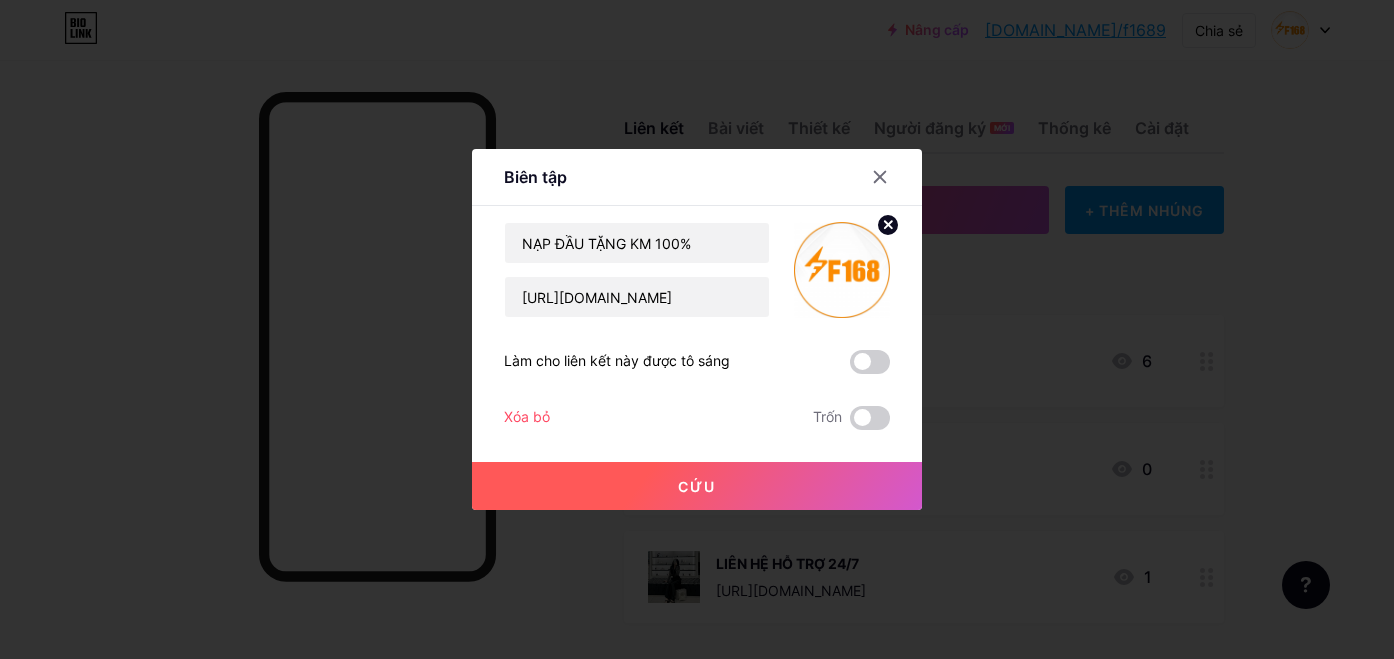click on "Cứu" at bounding box center [697, 486] 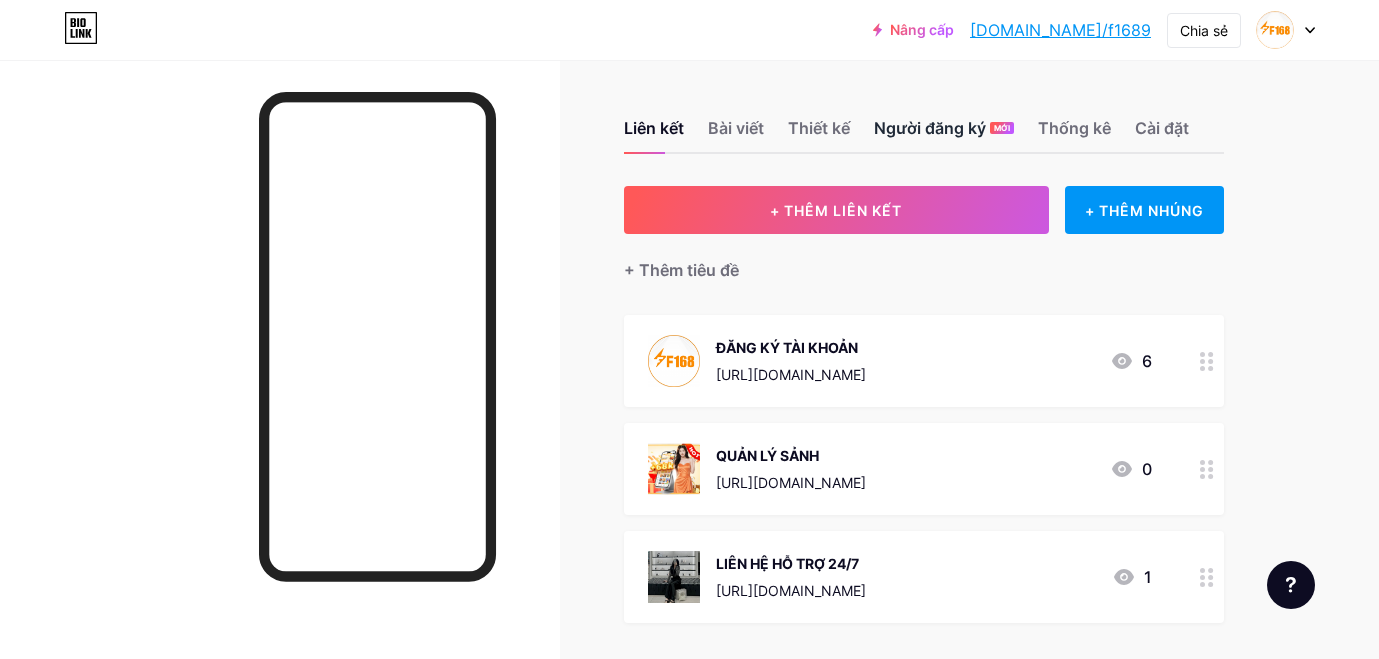click on "Người đăng ký" at bounding box center [930, 128] 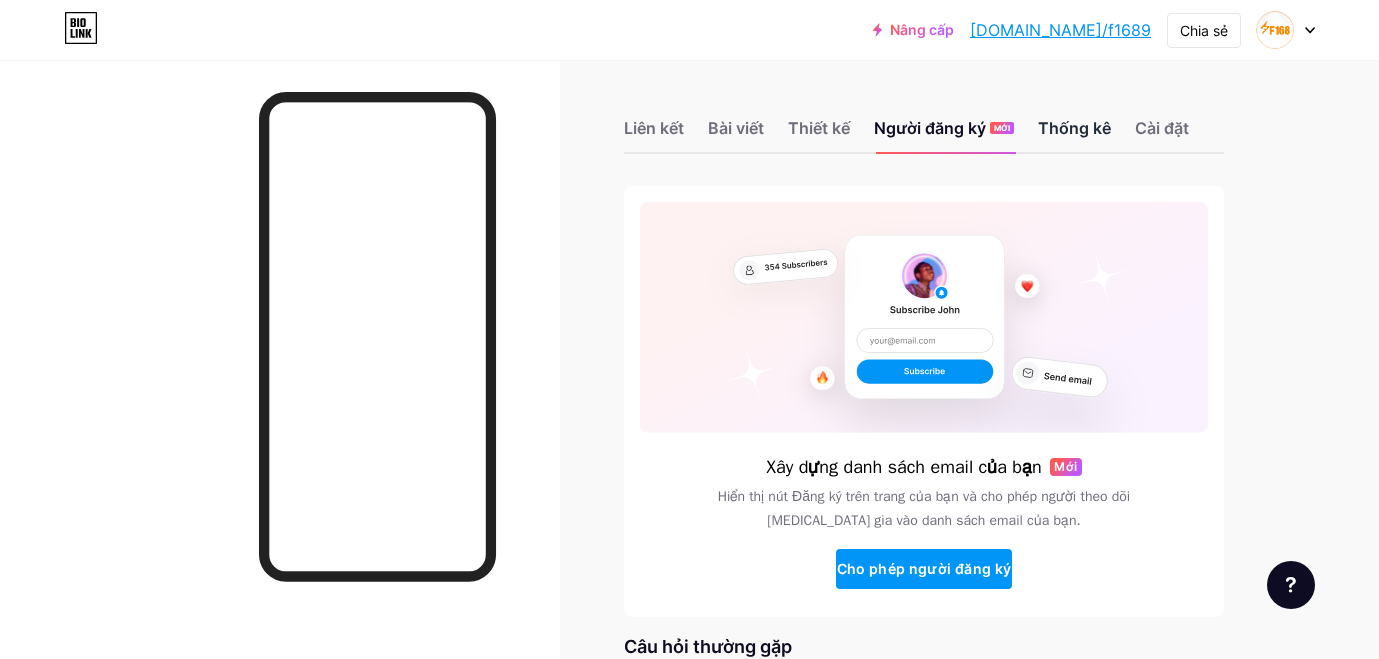click on "Thống kê" at bounding box center [1074, 128] 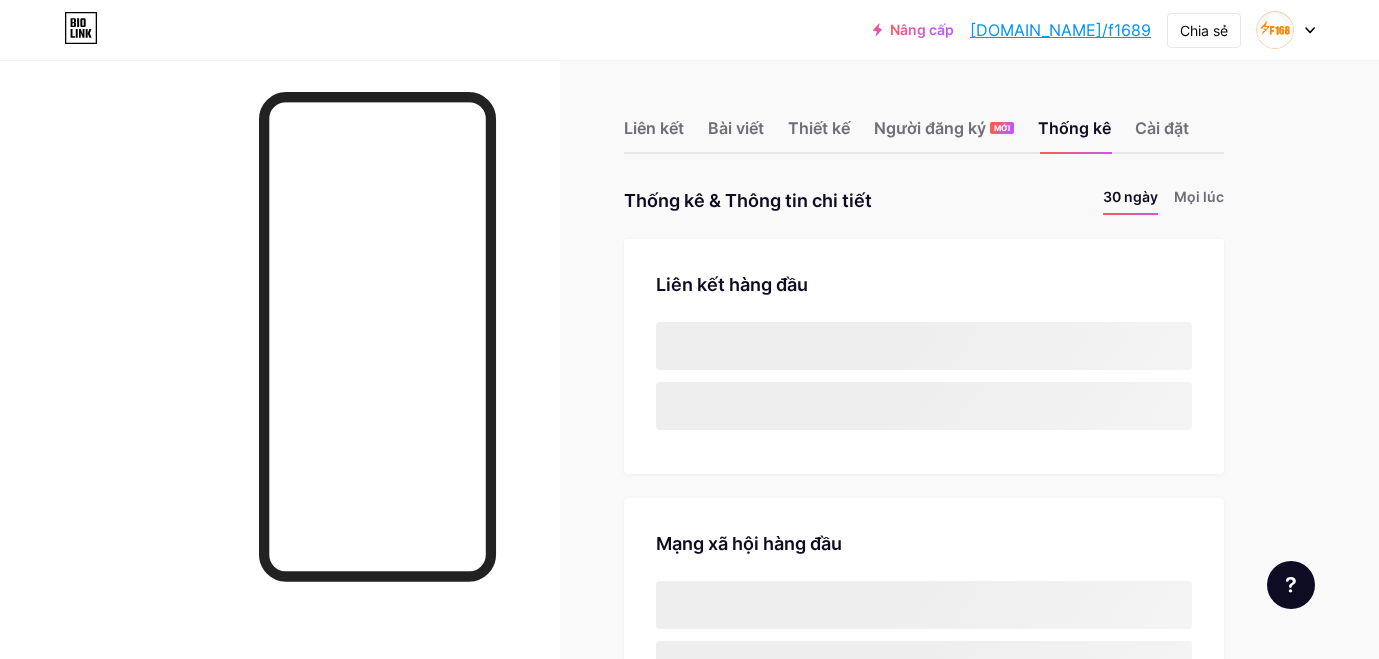 scroll, scrollTop: 999341, scrollLeft: 998621, axis: both 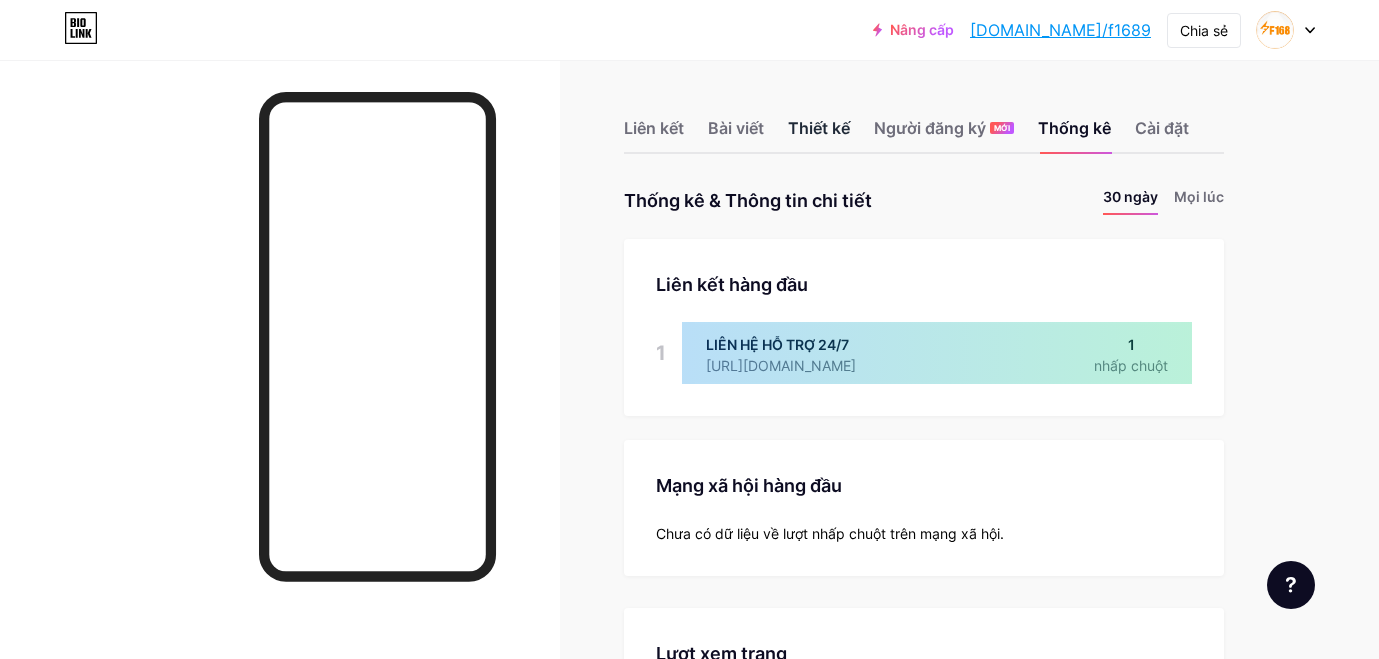 click on "Thiết kế" at bounding box center [819, 128] 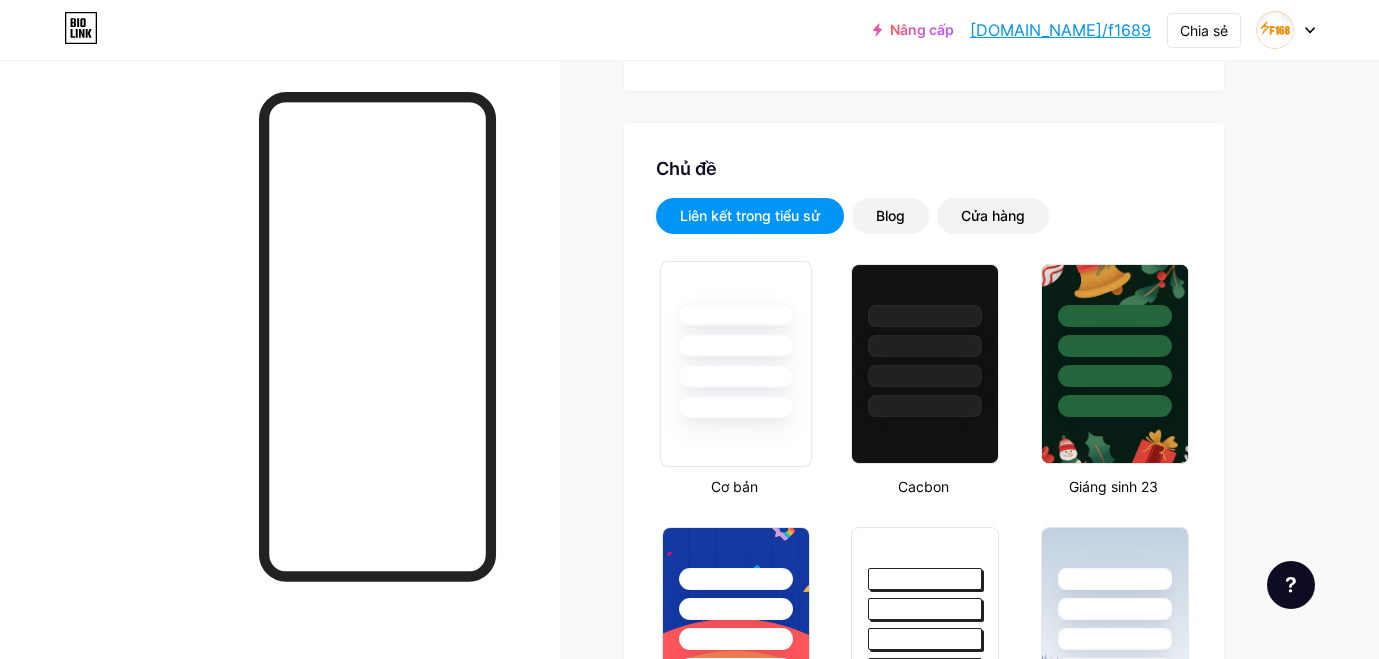 scroll, scrollTop: 667, scrollLeft: 0, axis: vertical 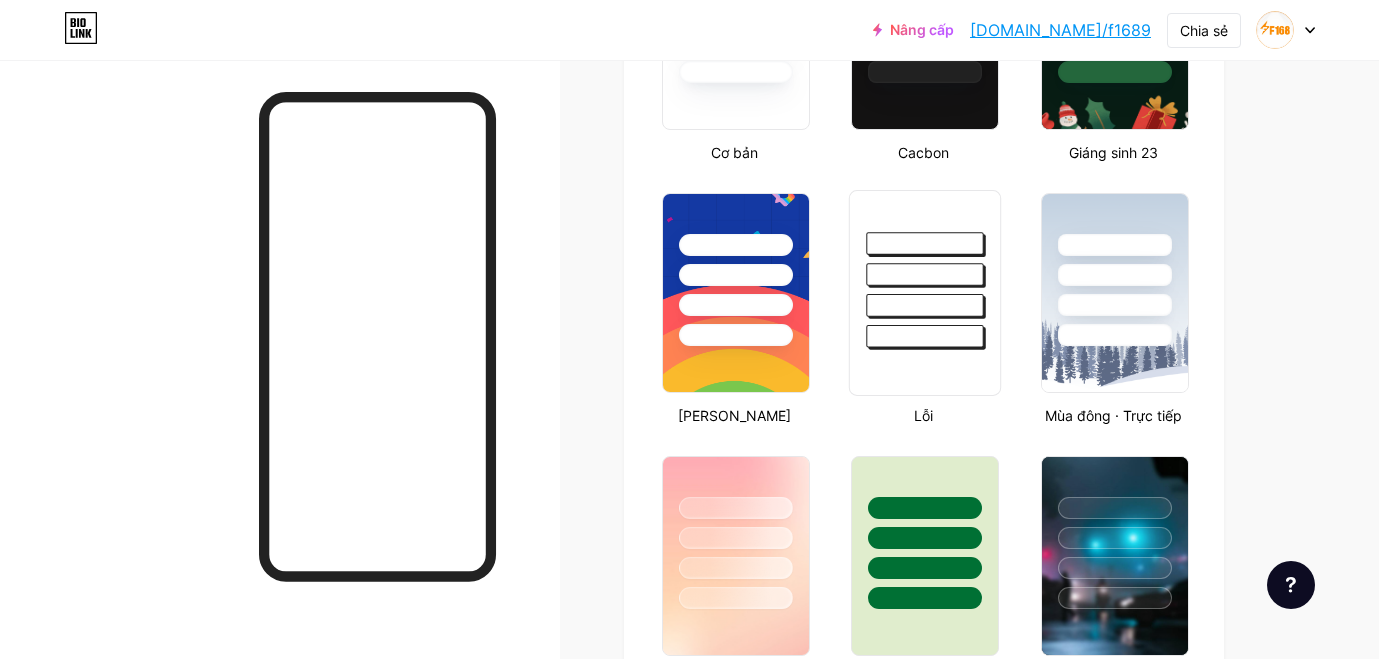 type on "#f8b712" 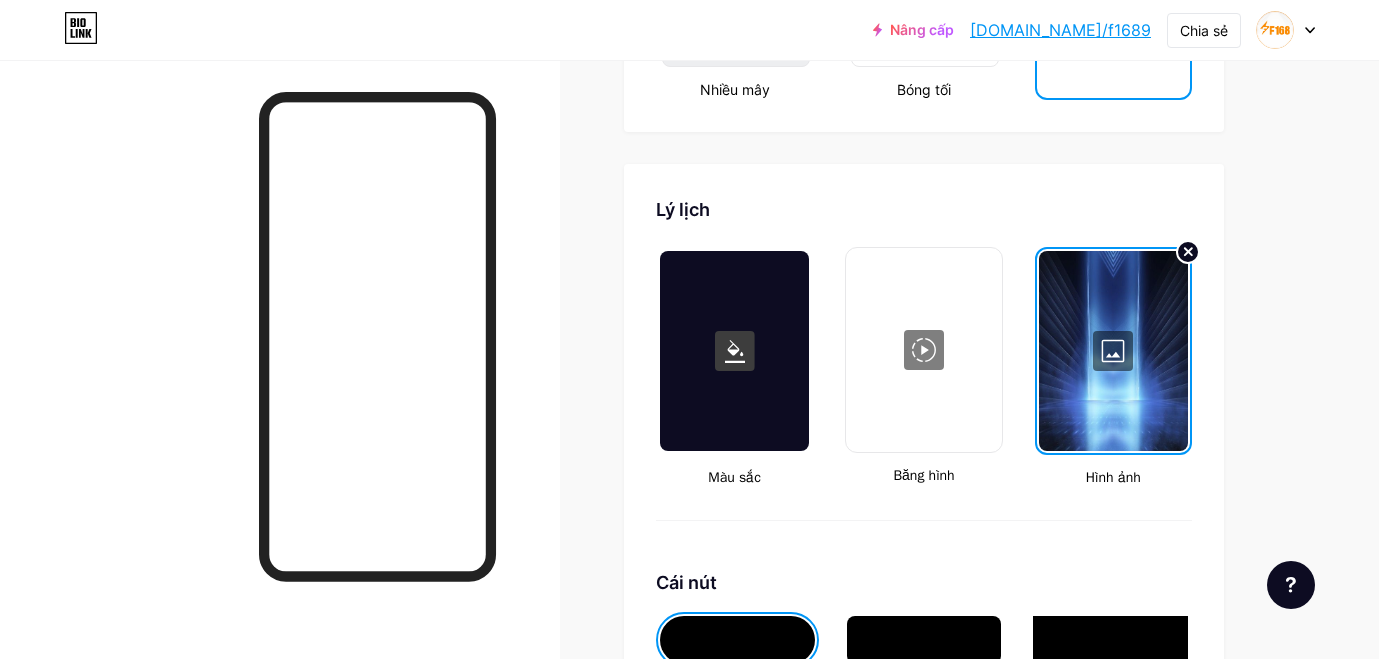 scroll, scrollTop: 2583, scrollLeft: 0, axis: vertical 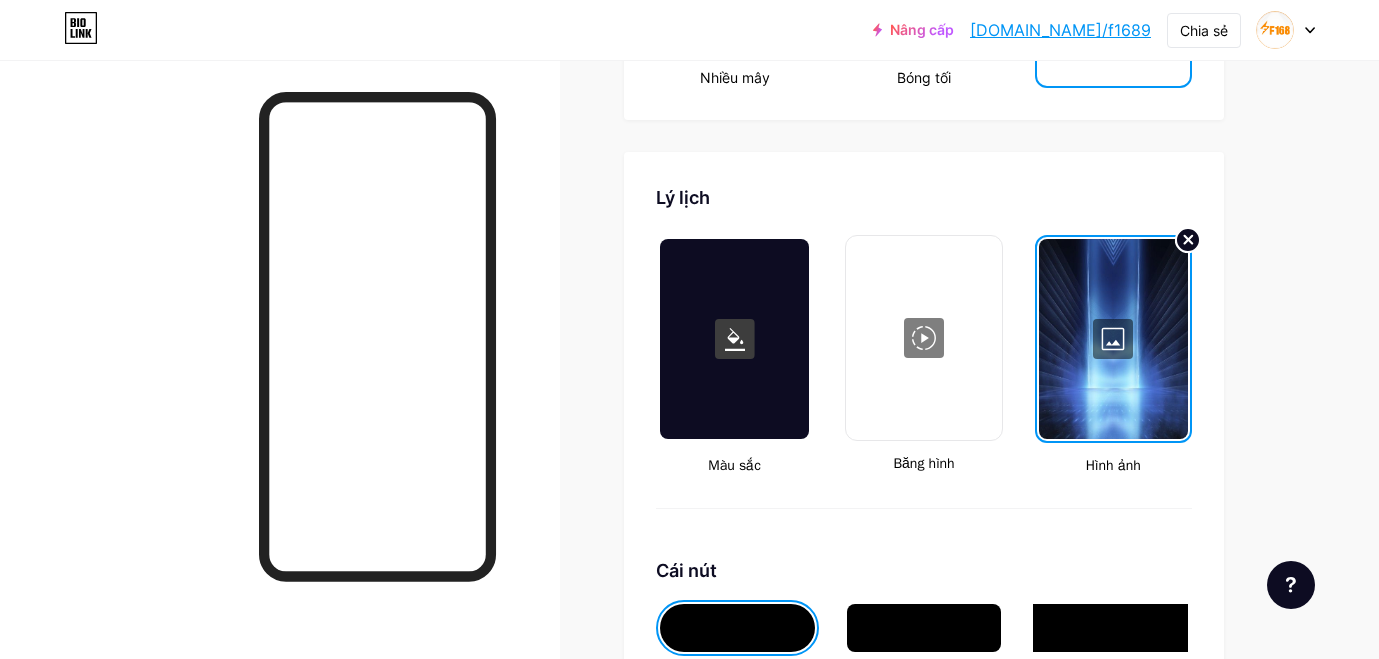 click 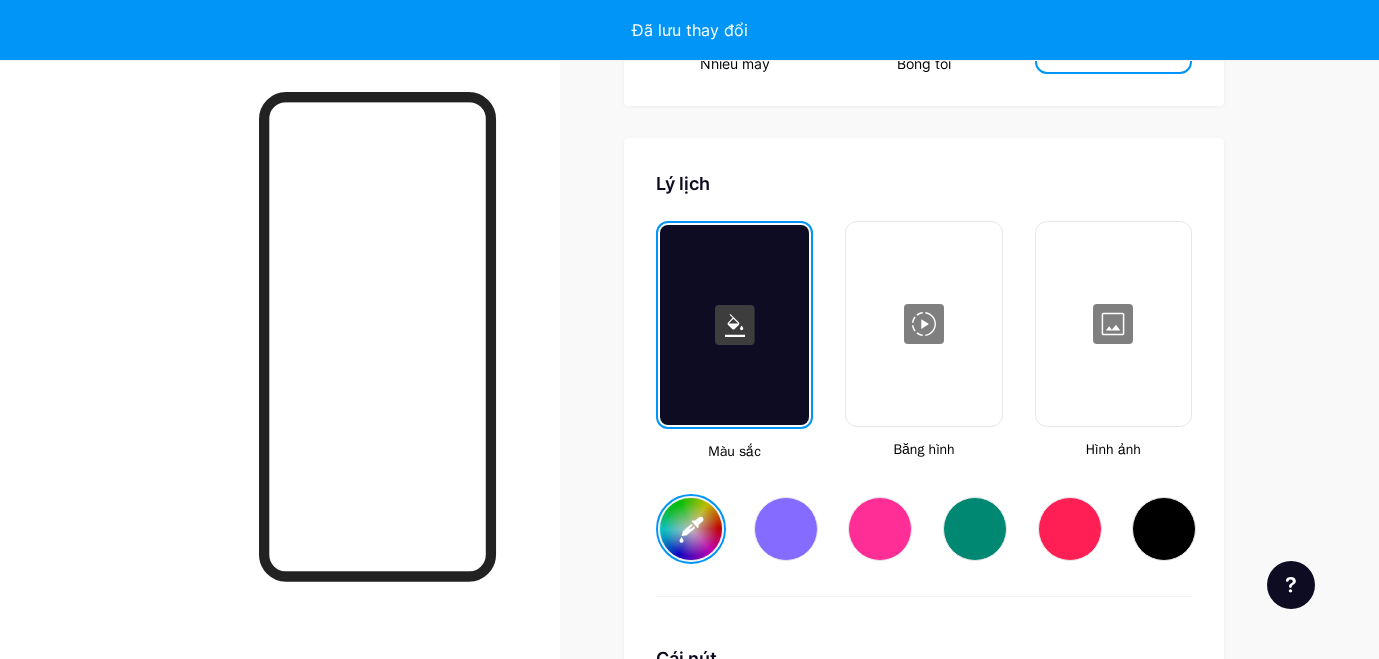 scroll, scrollTop: 2583, scrollLeft: 0, axis: vertical 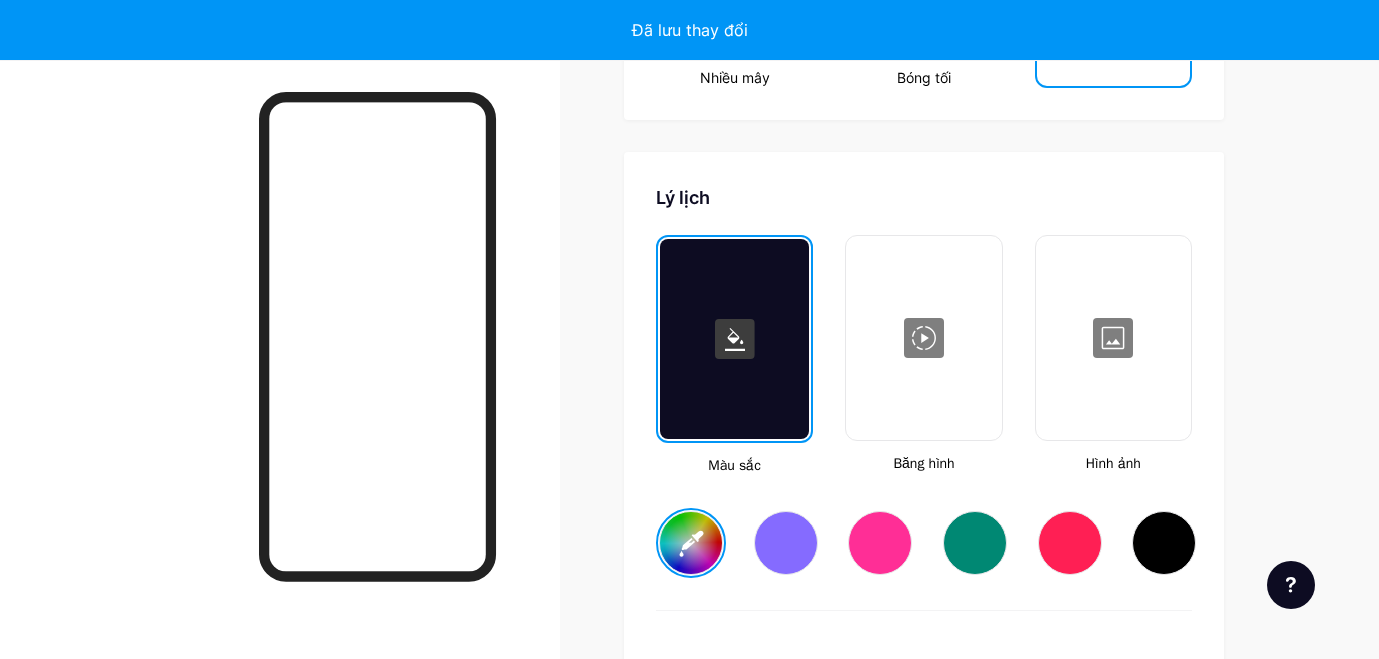 click at bounding box center [1113, 338] 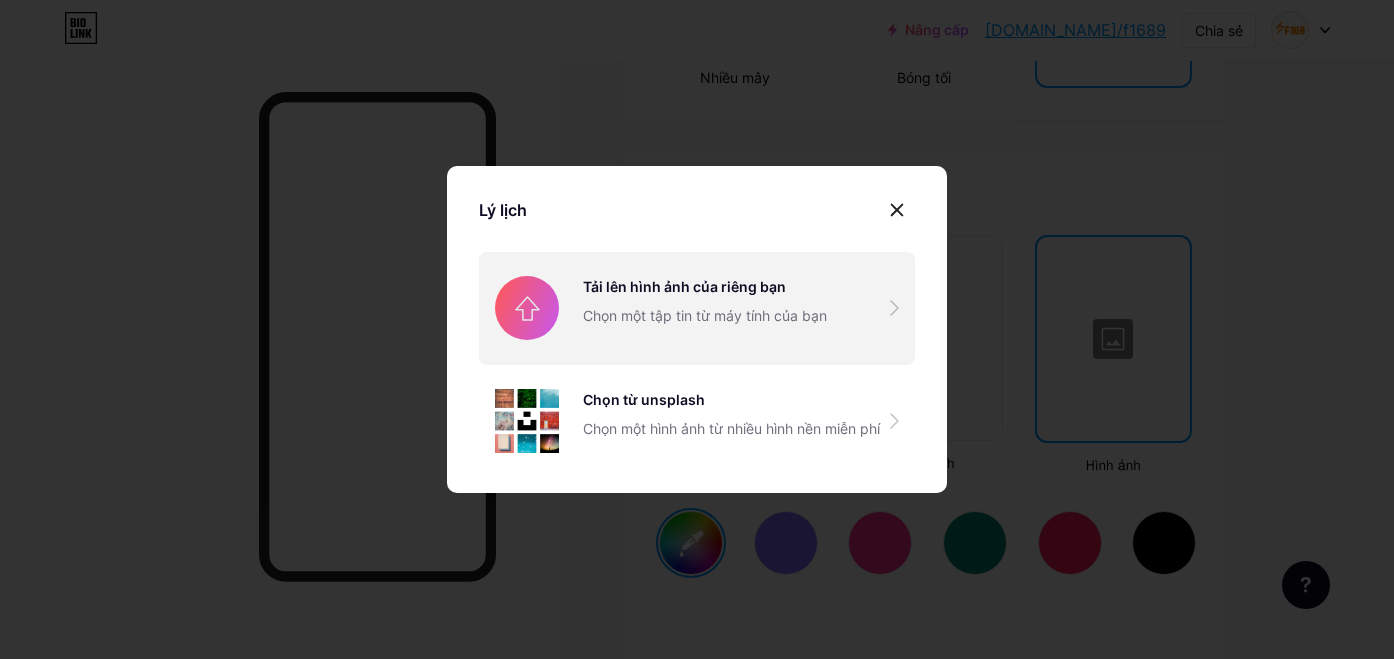 click at bounding box center (697, 308) 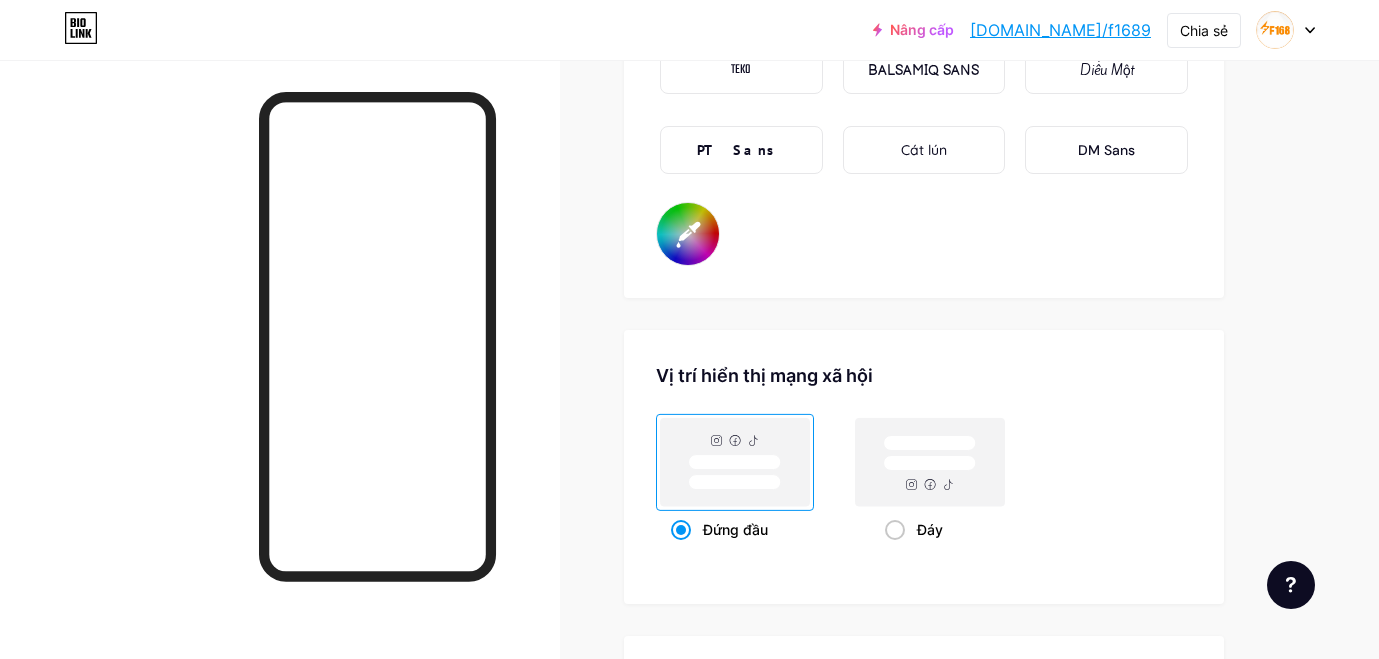 scroll, scrollTop: 3249, scrollLeft: 0, axis: vertical 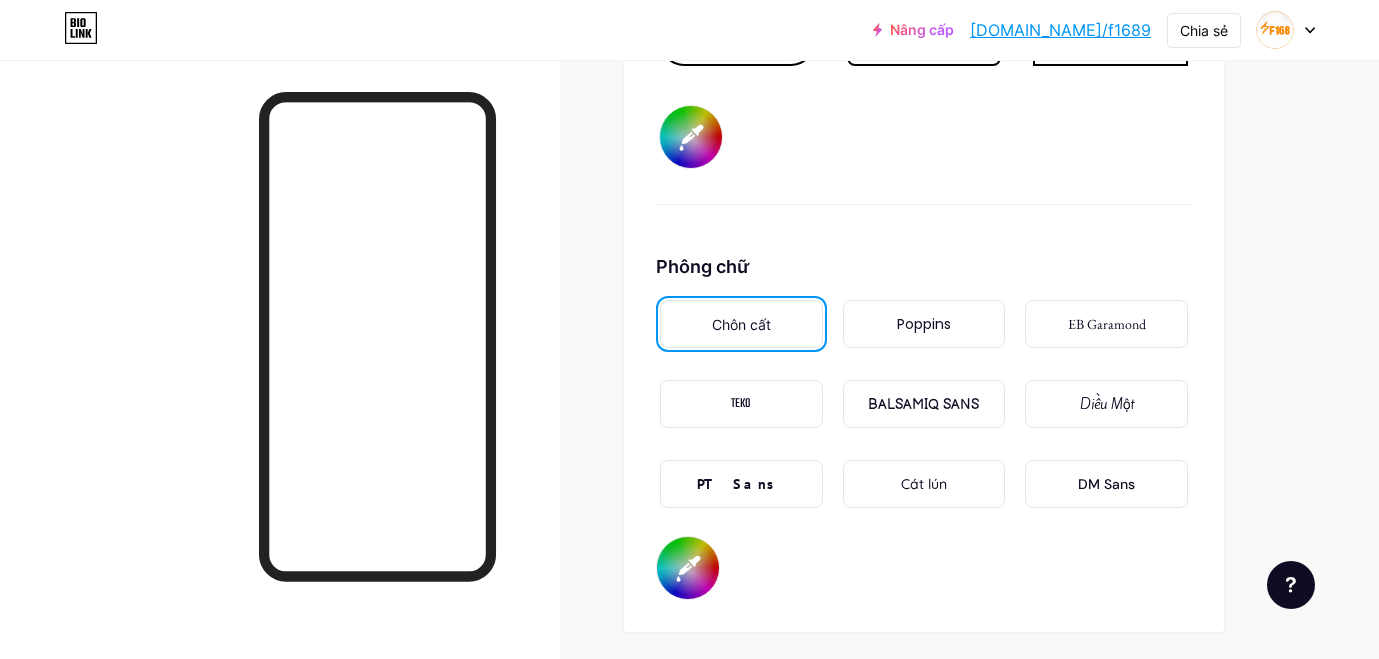click on "PT Sans" at bounding box center (741, 484) 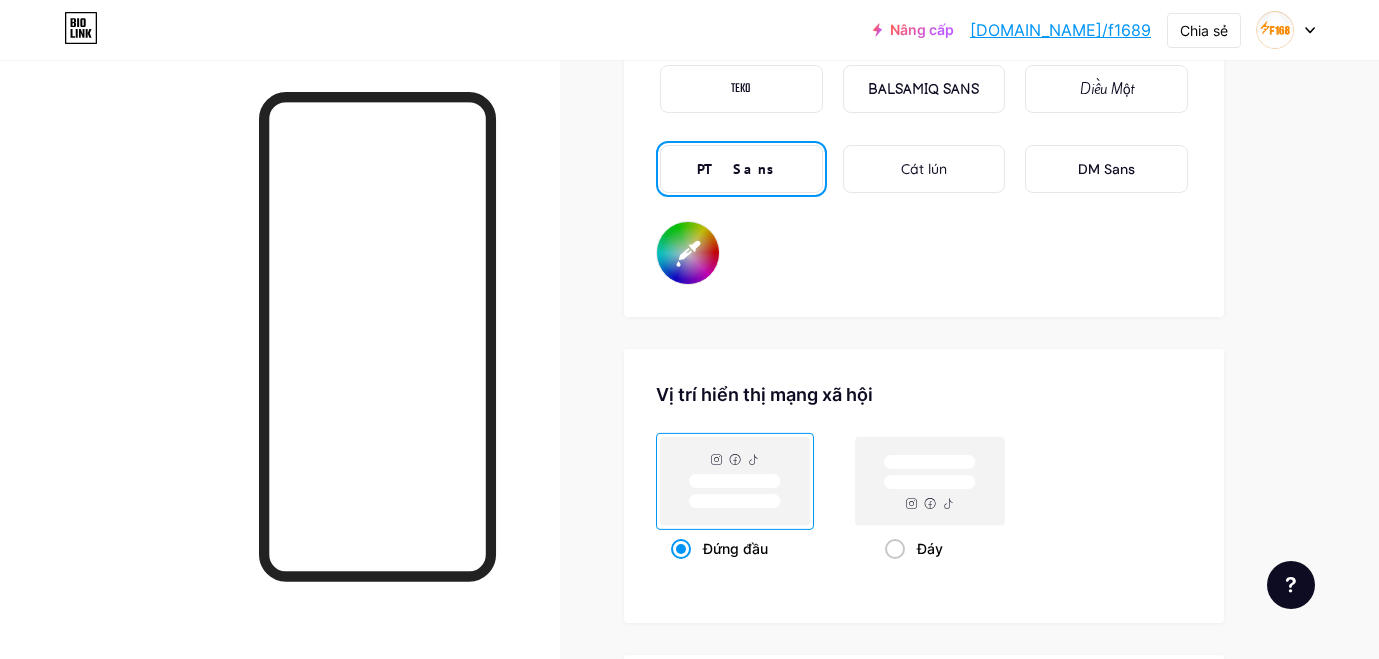 scroll, scrollTop: 3583, scrollLeft: 0, axis: vertical 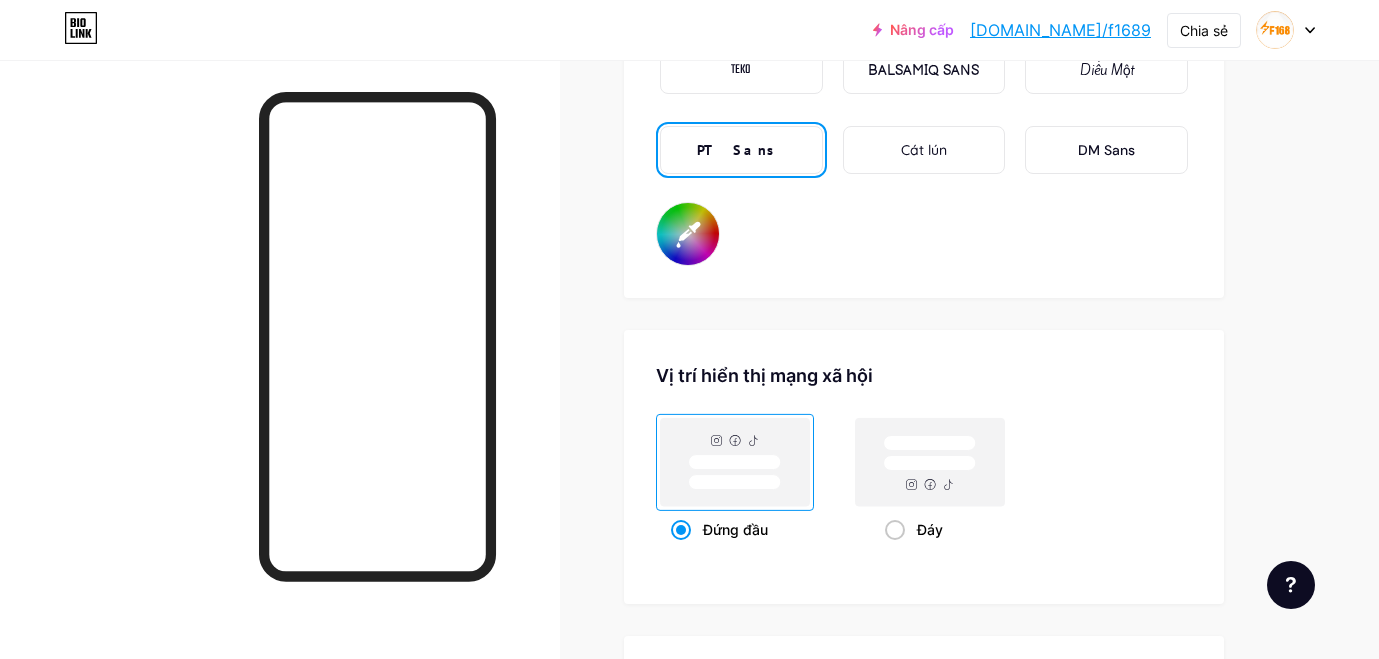 click on "#f8b712" at bounding box center (688, 234) 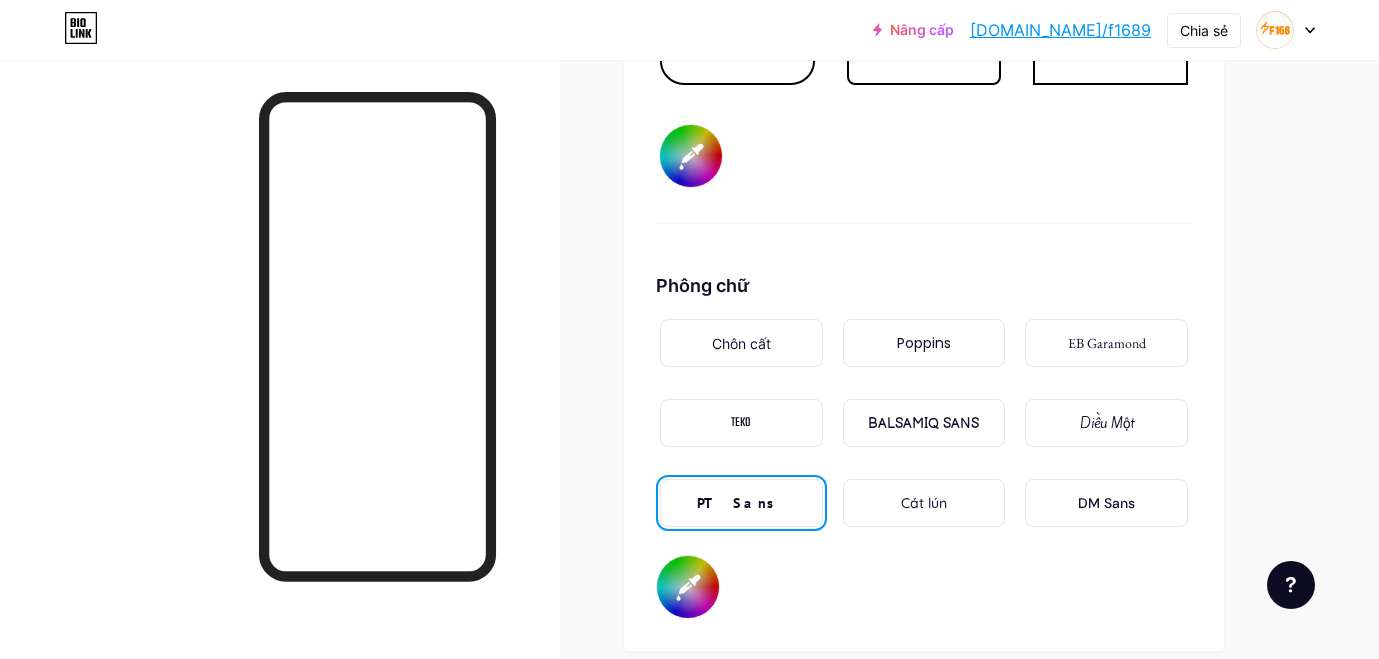 scroll, scrollTop: 3249, scrollLeft: 0, axis: vertical 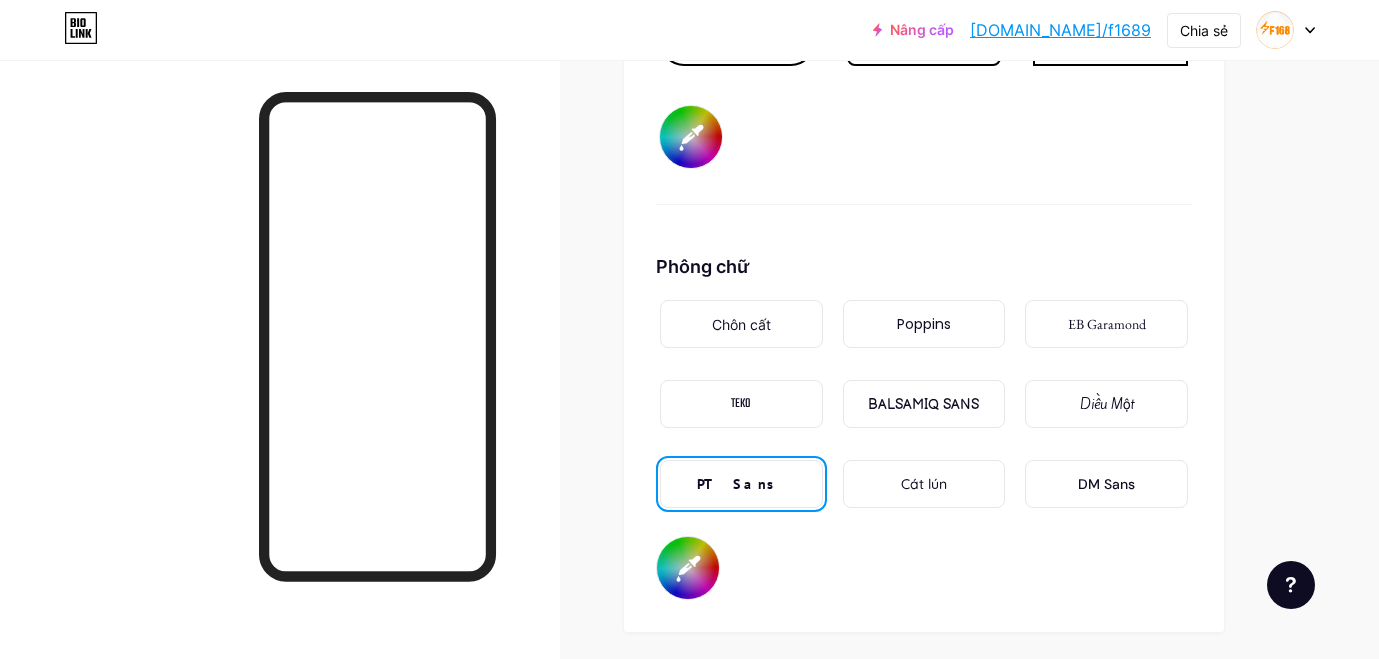 click on "DM Sans" at bounding box center [1106, 484] 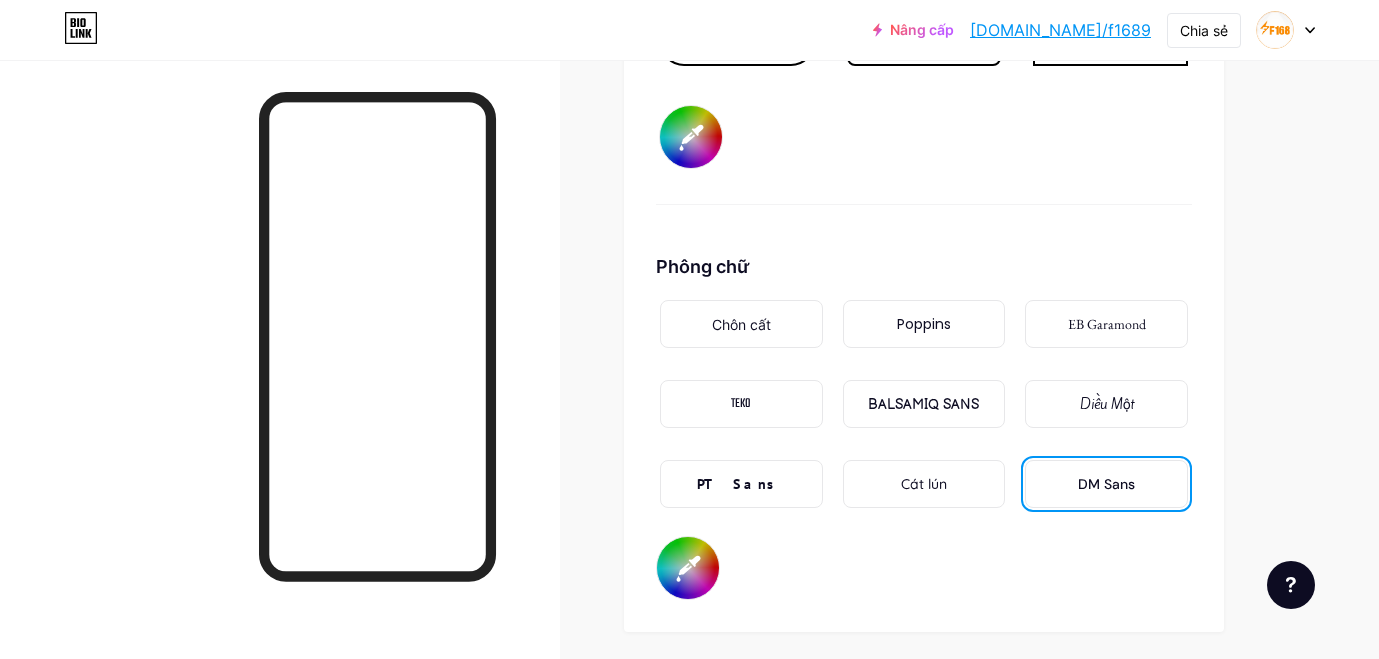 click on "Chôn cất" at bounding box center [741, 324] 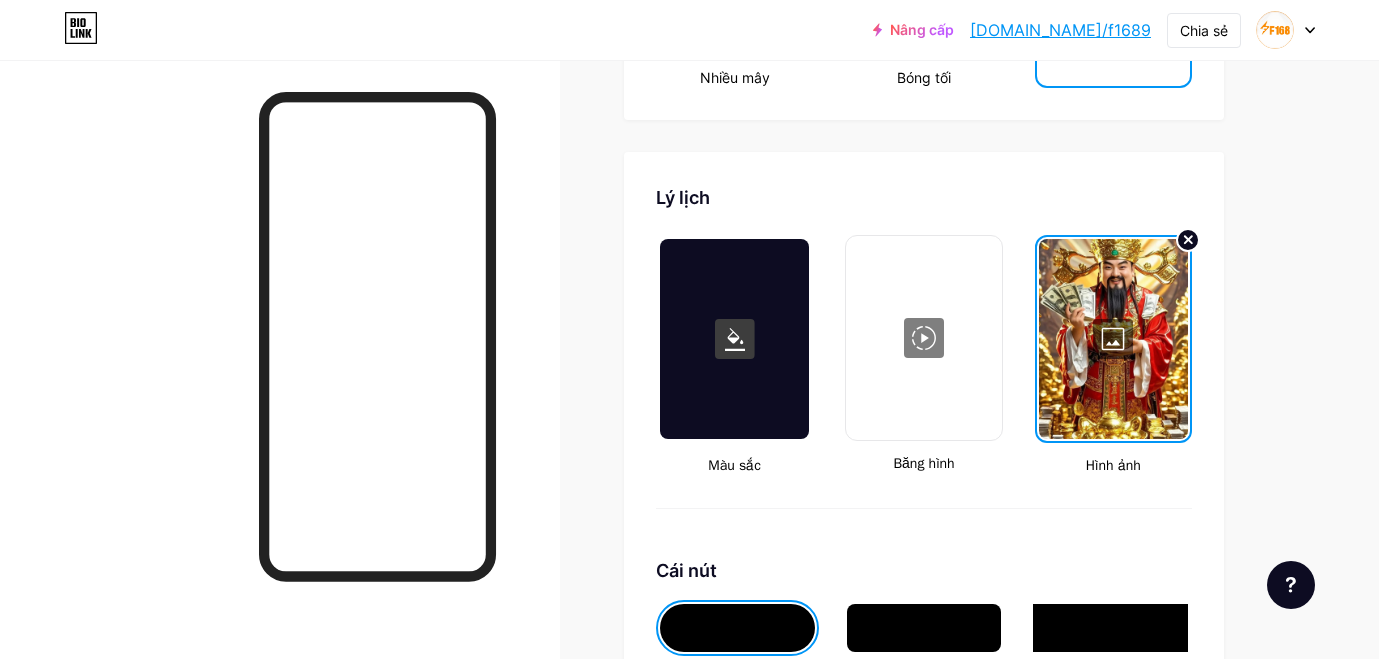 scroll, scrollTop: 2916, scrollLeft: 0, axis: vertical 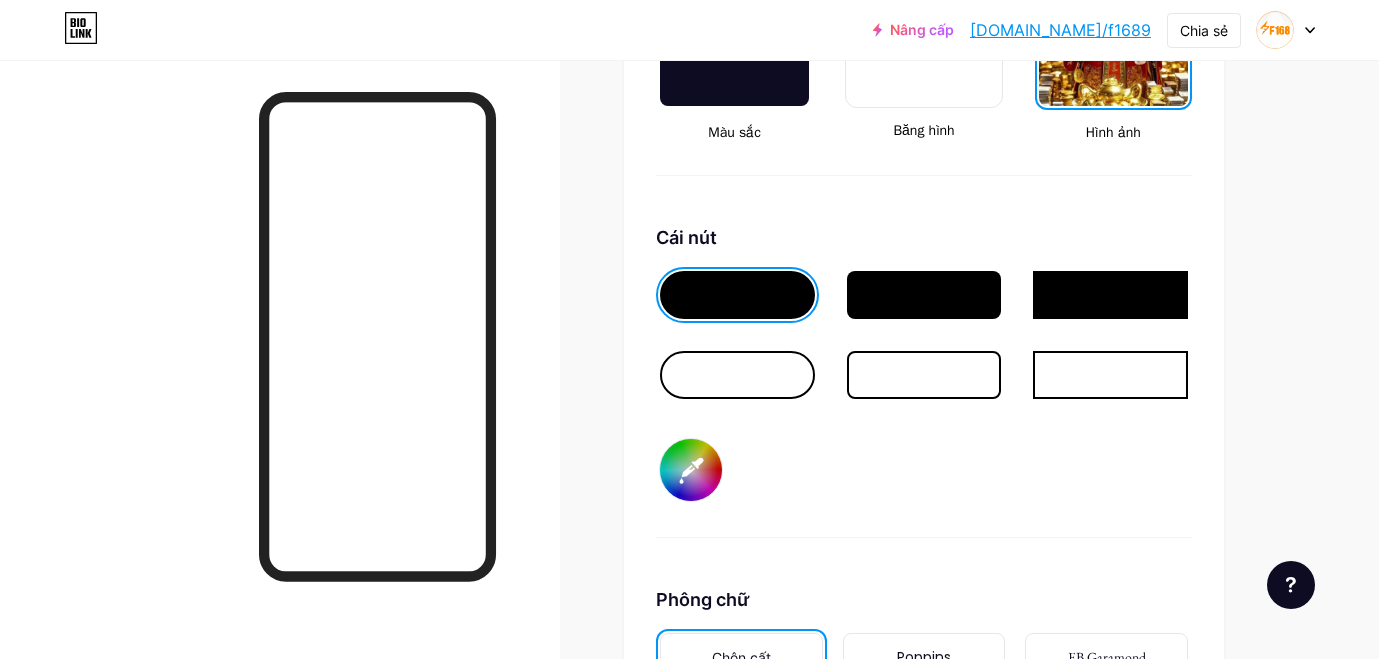 click at bounding box center [924, 295] 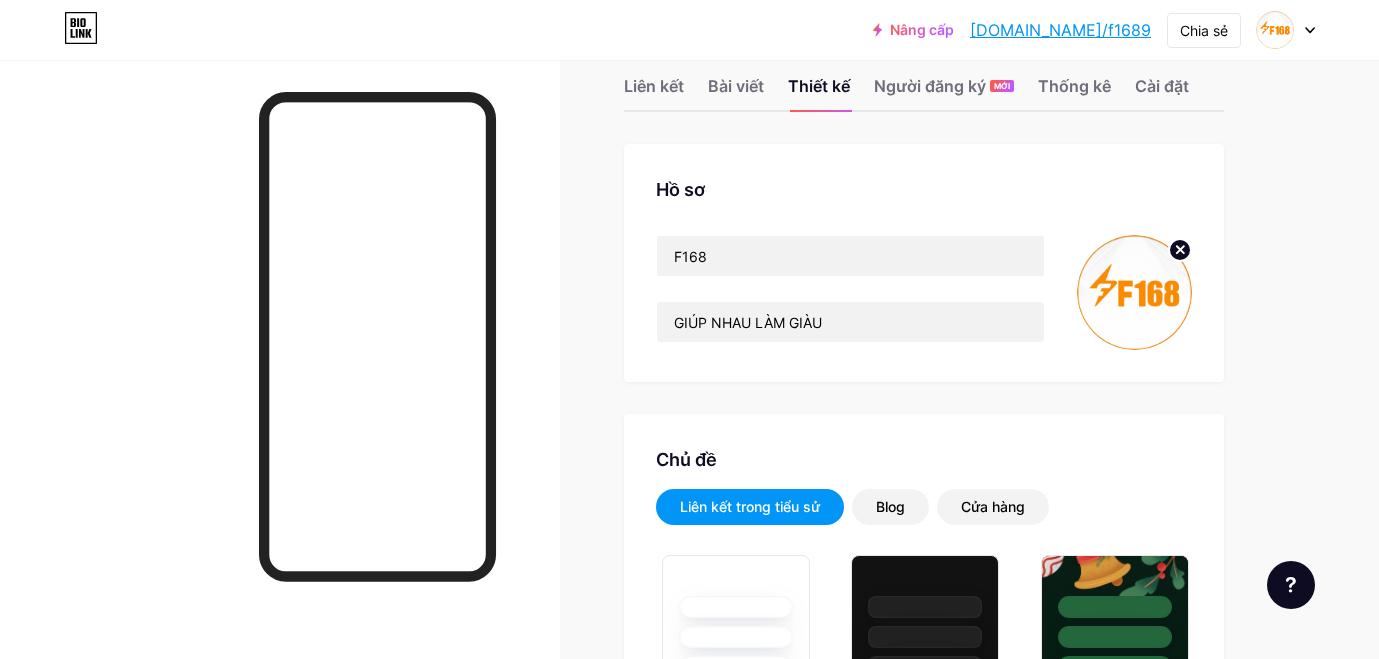 scroll, scrollTop: 0, scrollLeft: 0, axis: both 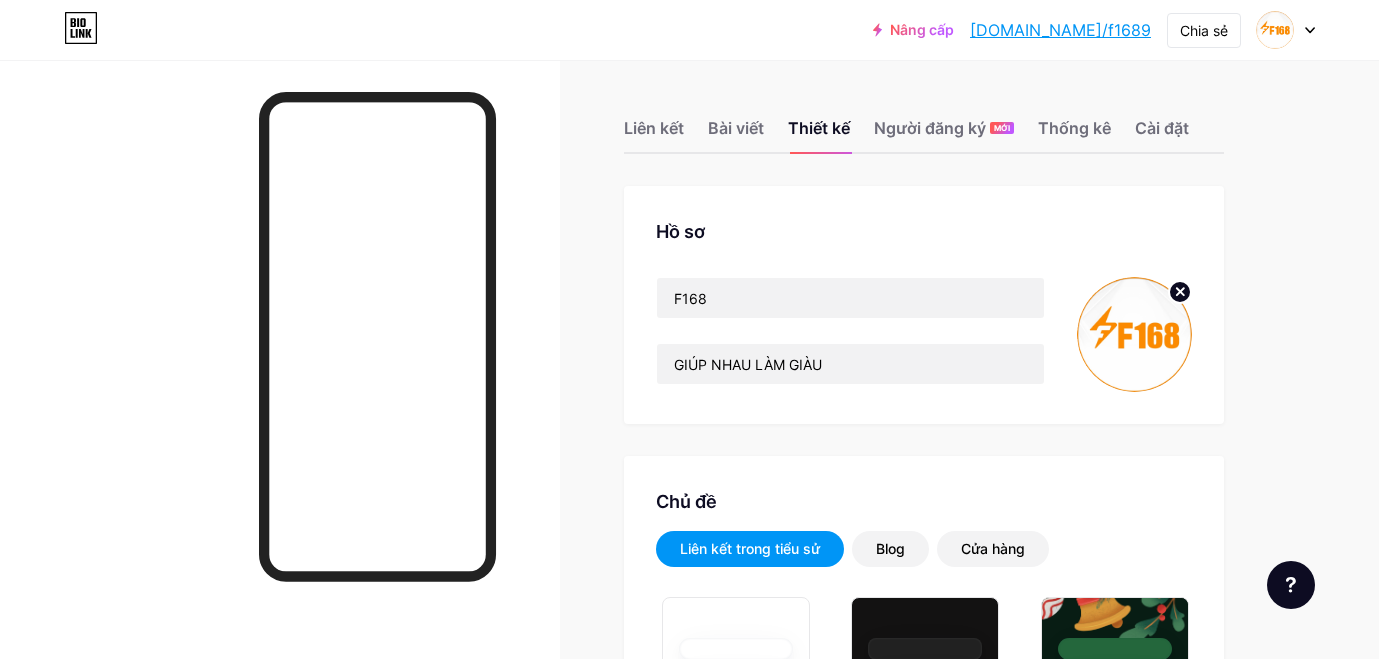 click 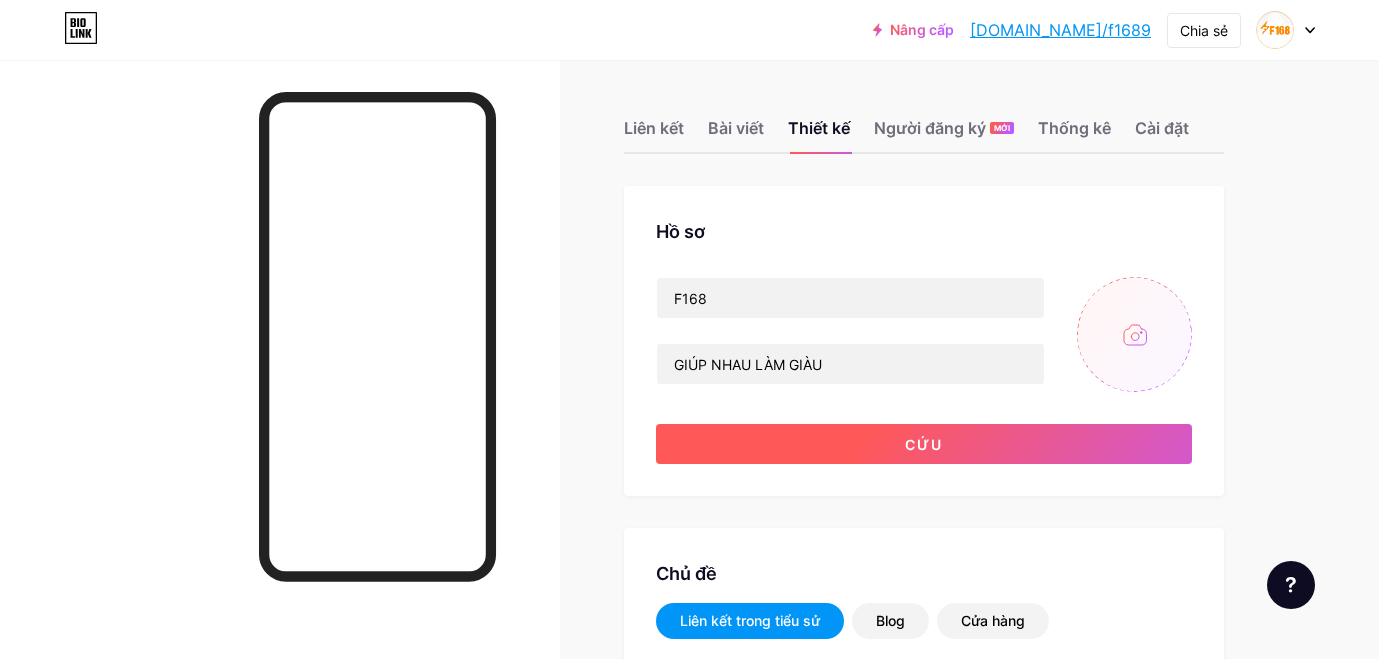 click on "Cứu" at bounding box center [924, 444] 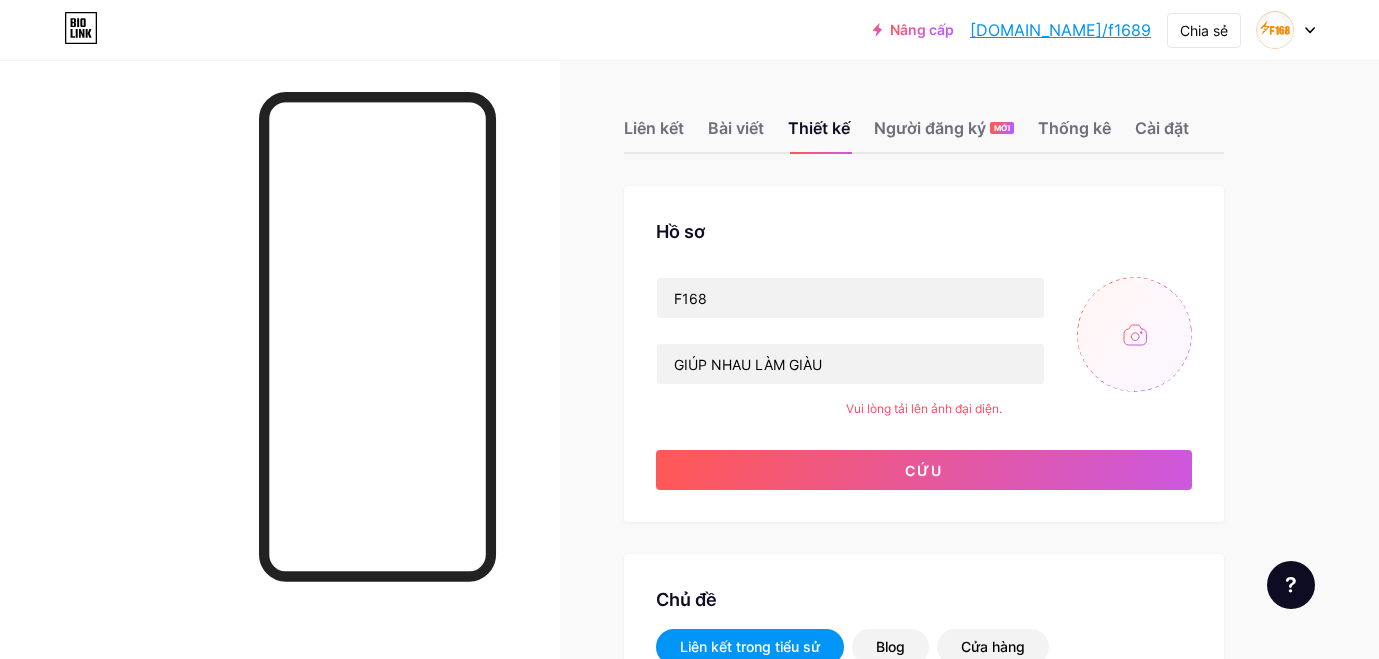 click at bounding box center (1134, 334) 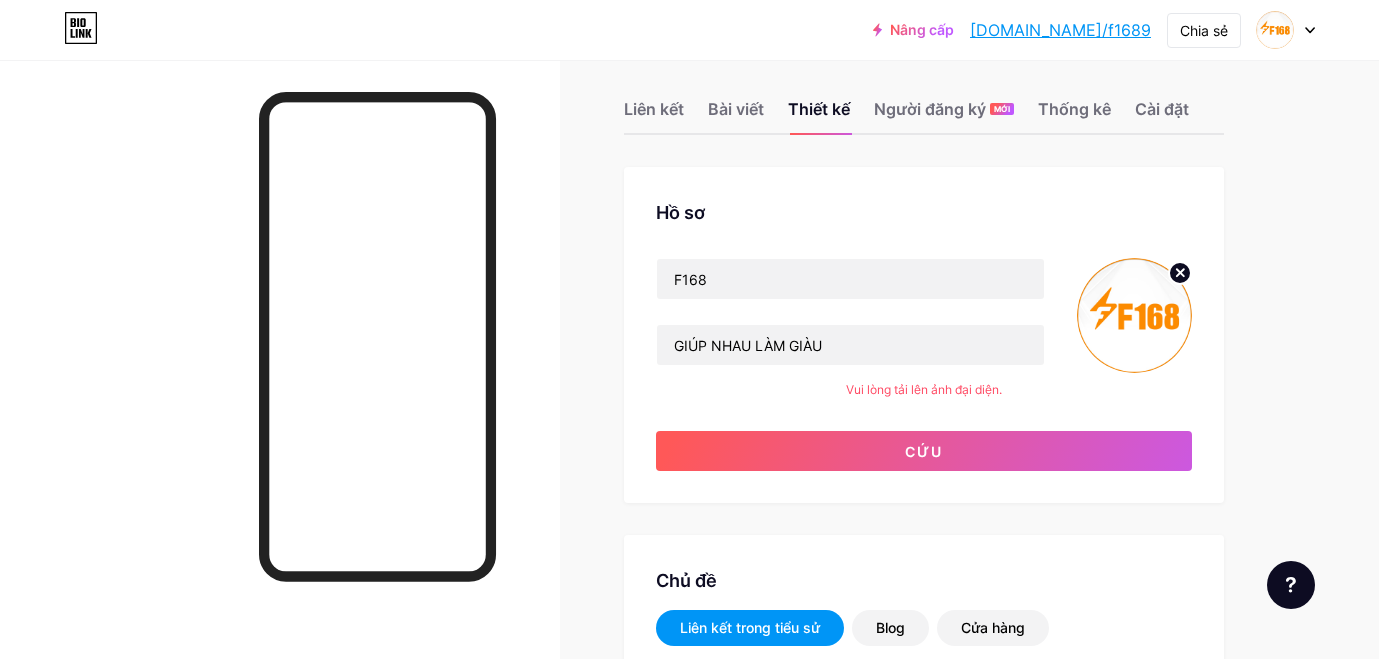 scroll, scrollTop: 0, scrollLeft: 0, axis: both 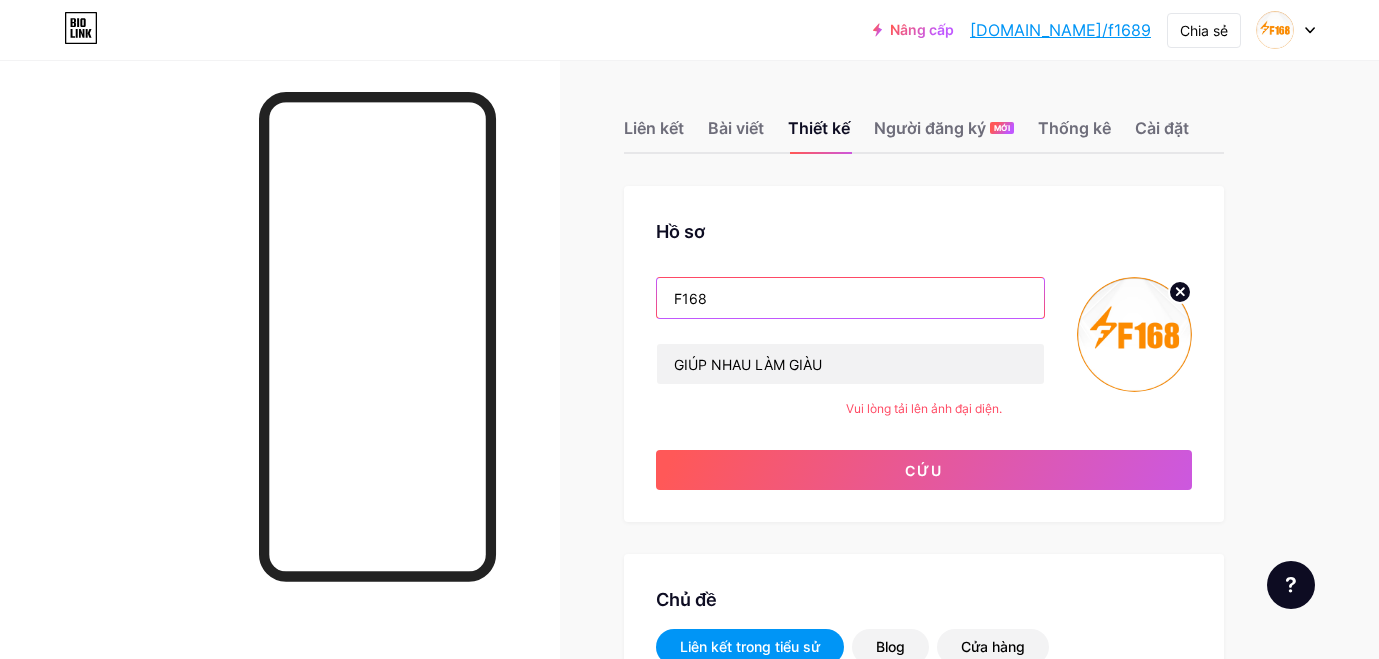 click on "F168" at bounding box center (850, 298) 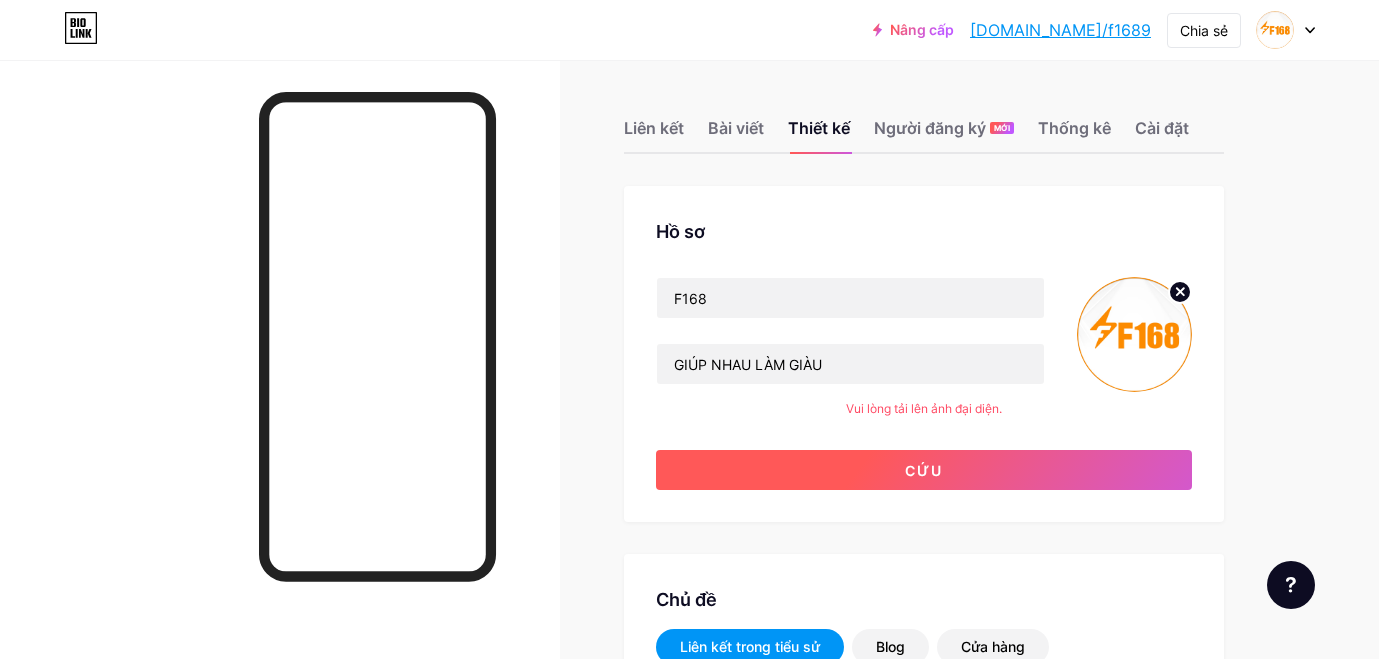 click on "Cứu" at bounding box center [924, 470] 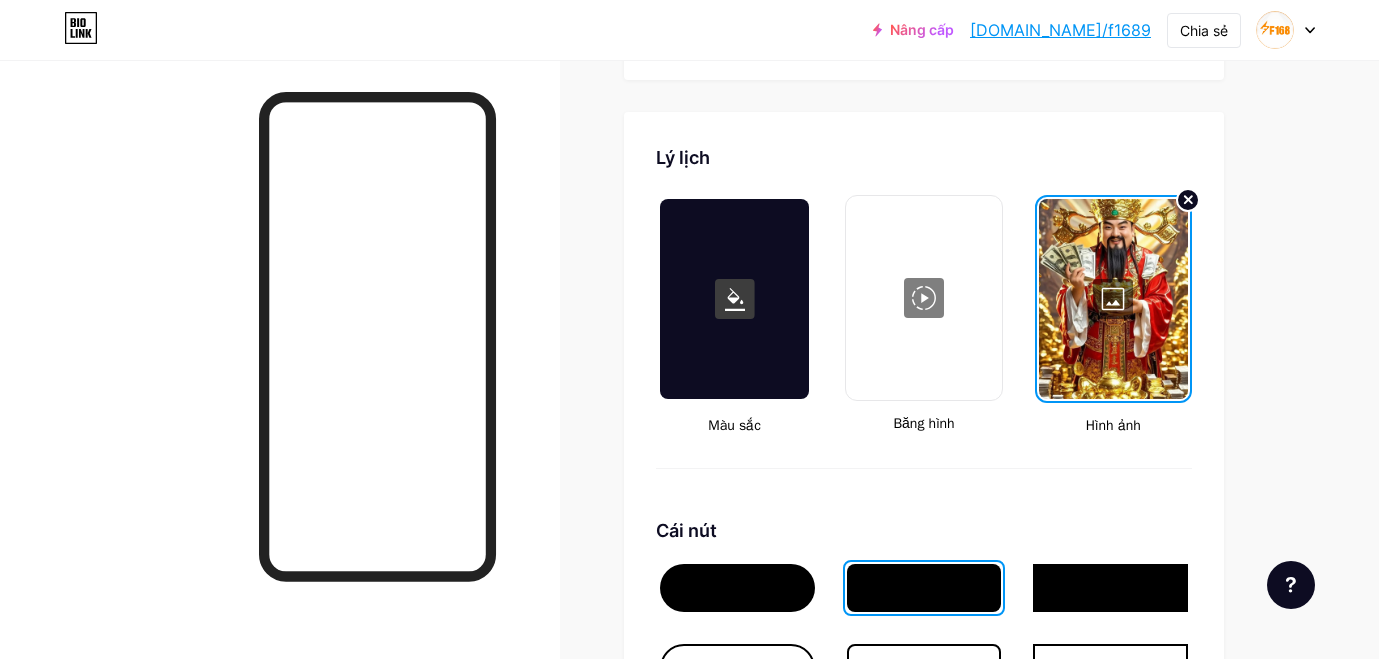 scroll, scrollTop: 2667, scrollLeft: 0, axis: vertical 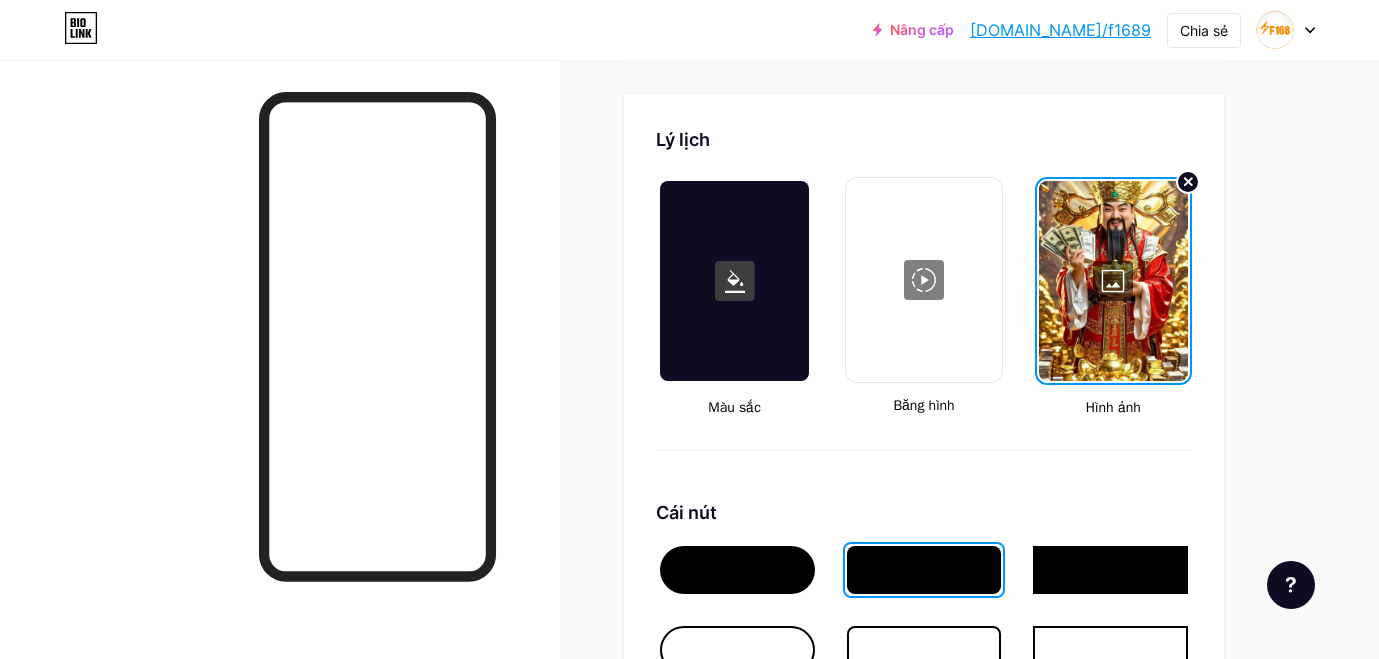 click at bounding box center [1113, 281] 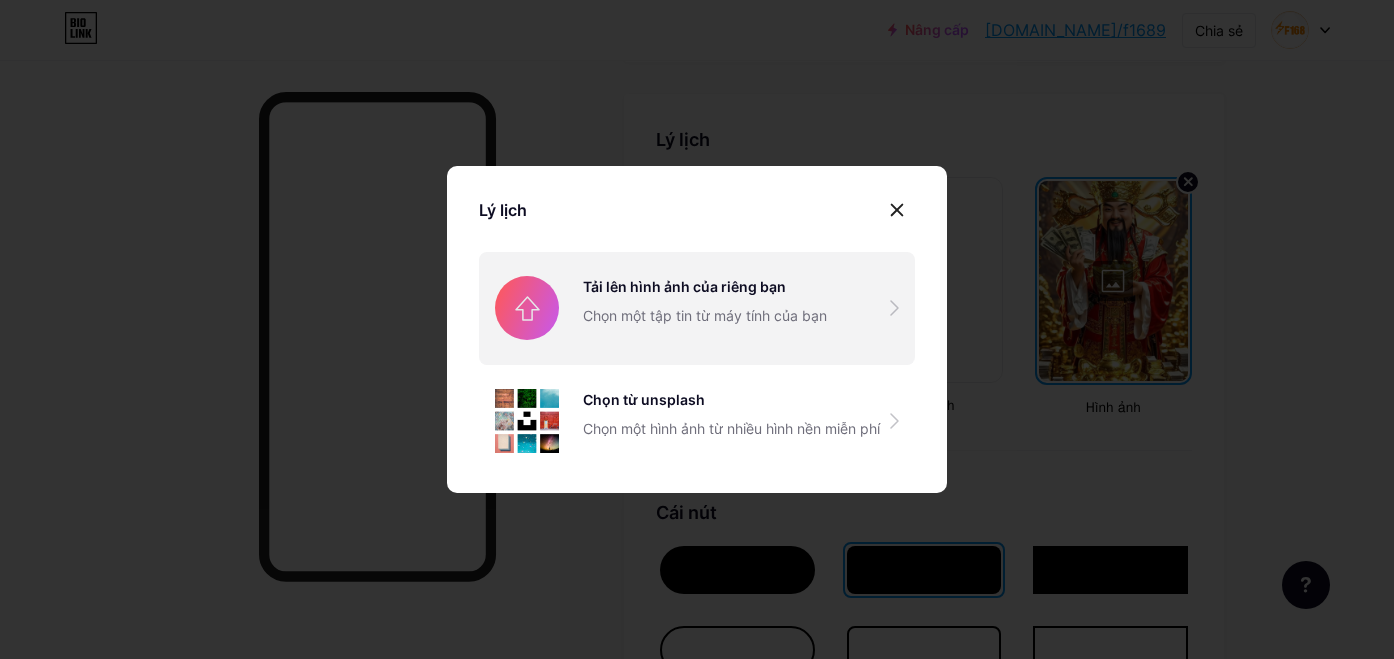 click at bounding box center [697, 308] 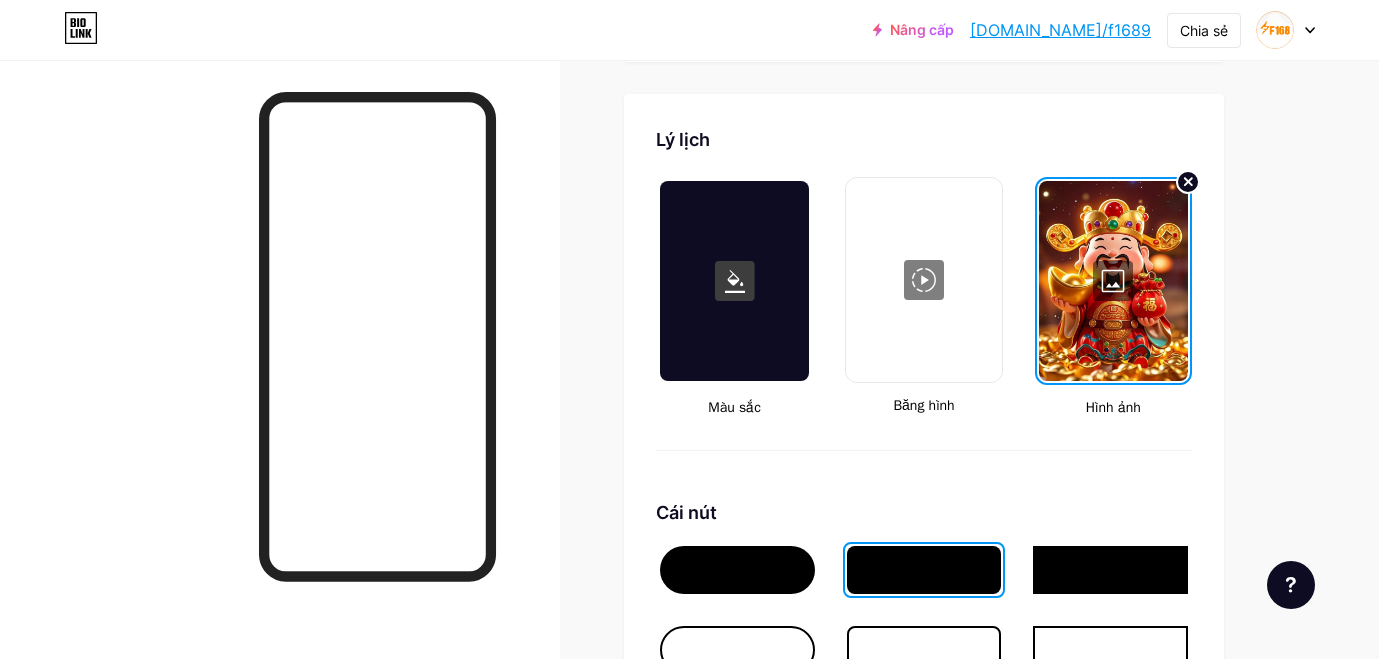 click at bounding box center (1113, 281) 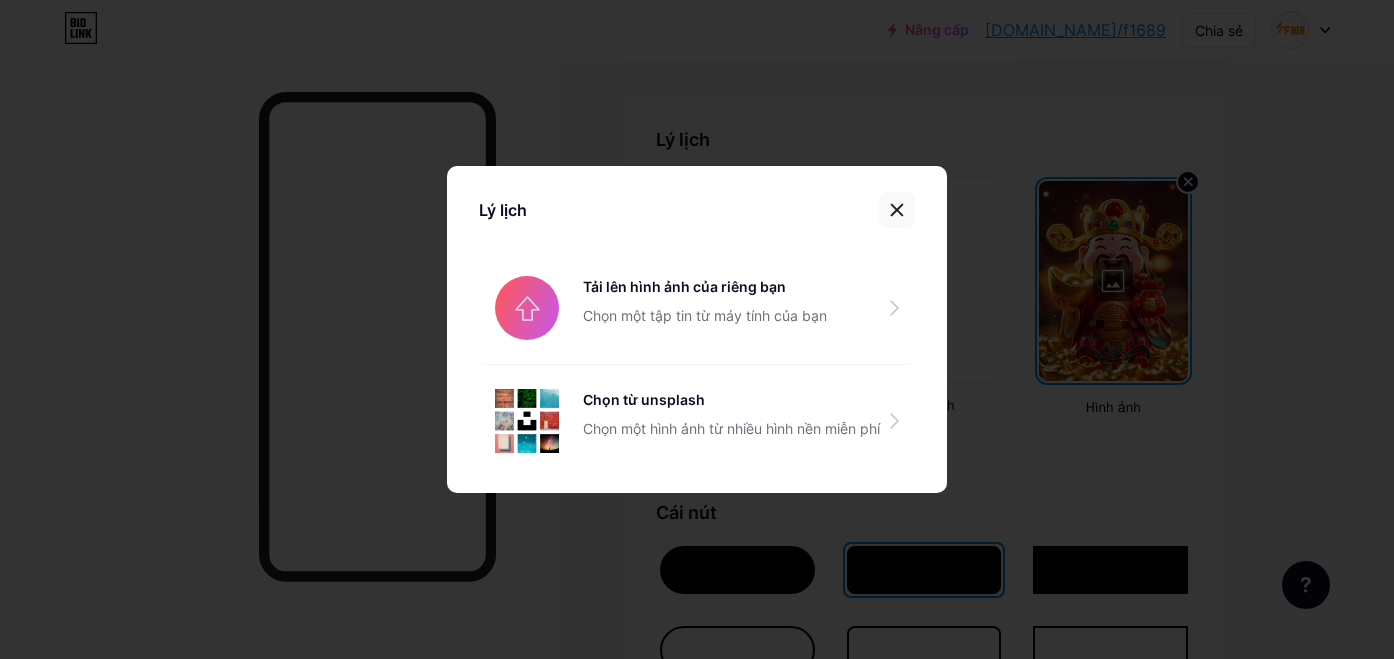 click at bounding box center (897, 210) 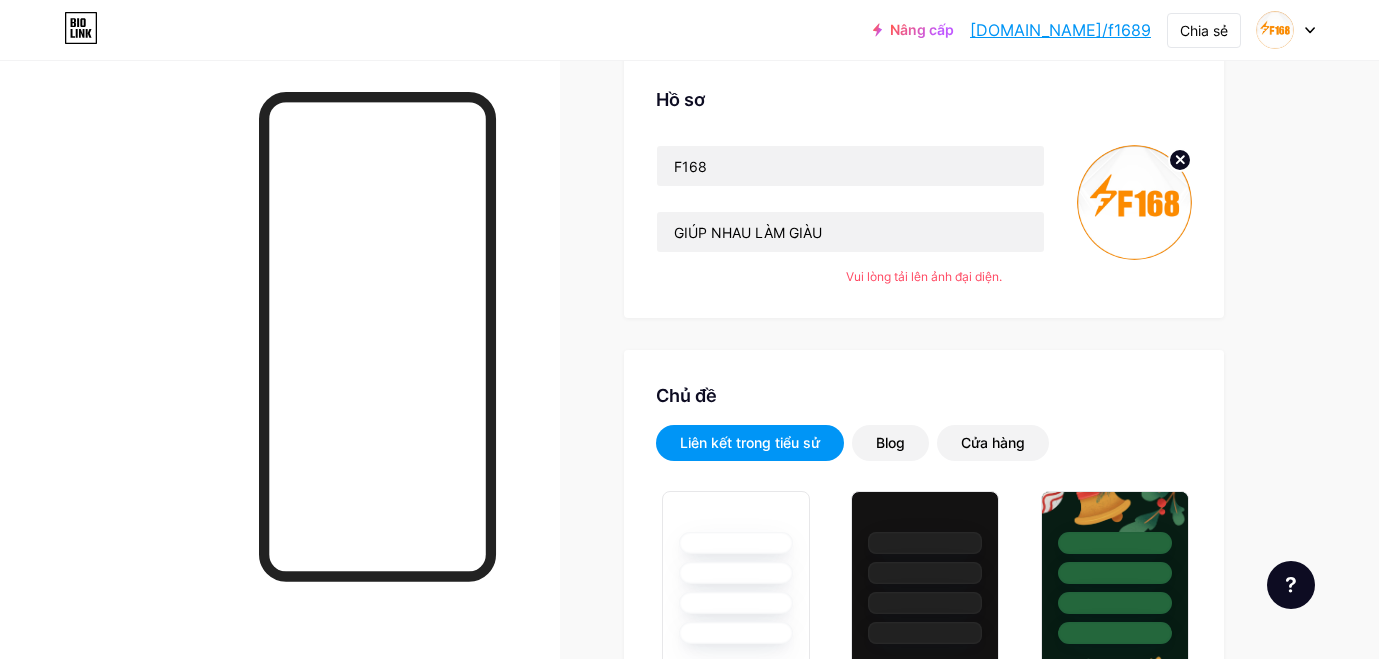 scroll, scrollTop: 0, scrollLeft: 0, axis: both 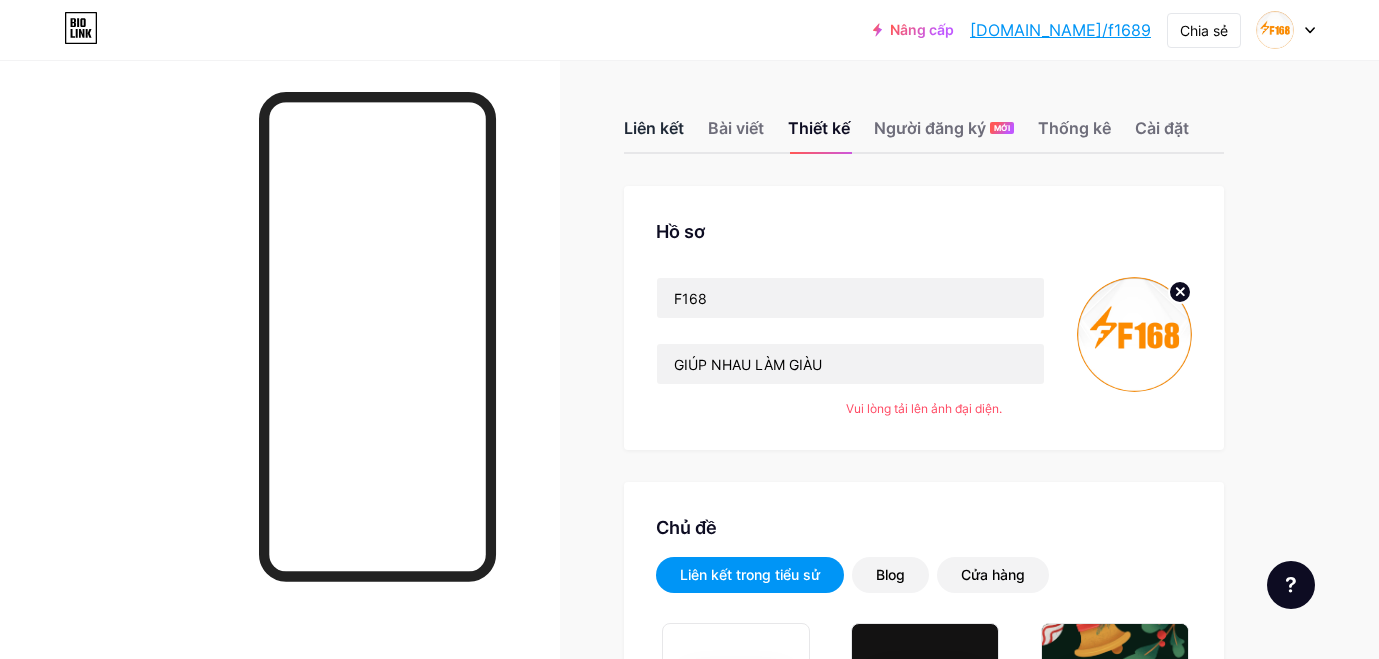 click on "Liên kết" at bounding box center [654, 128] 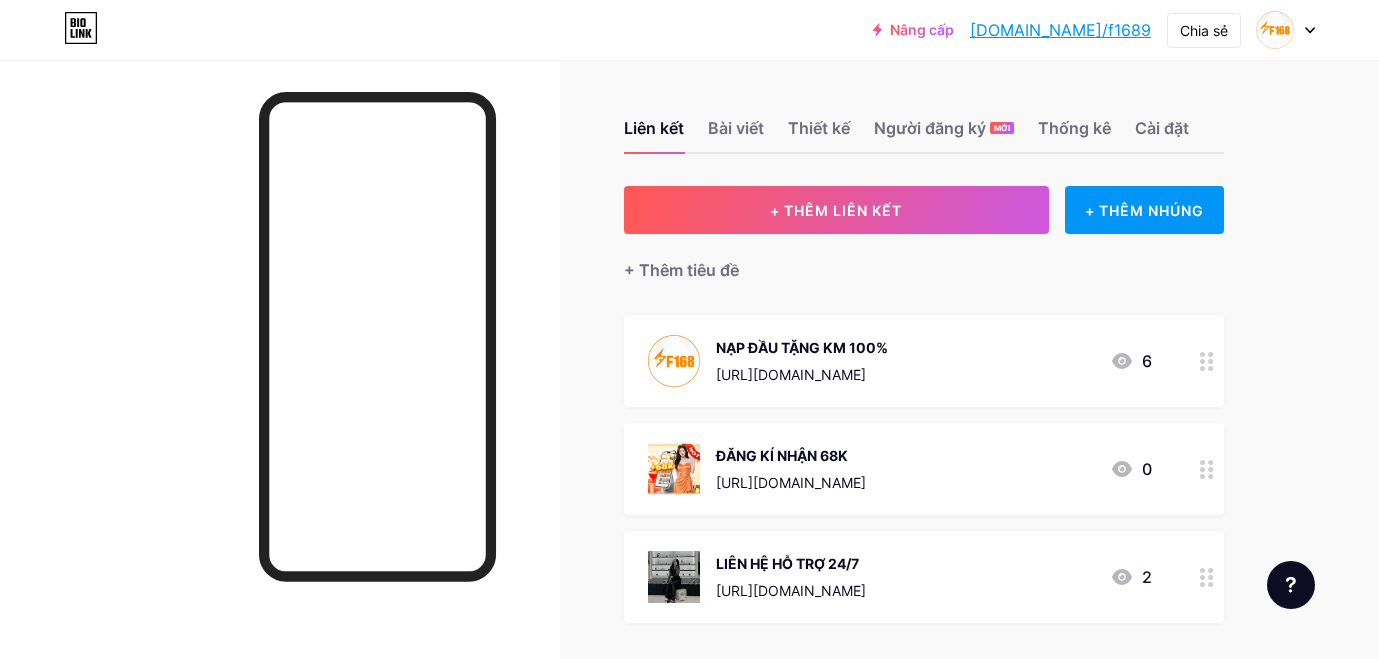 click on "NẠP ĐẦU TẶNG KM 100%
[URL][DOMAIN_NAME]
6" at bounding box center [900, 361] 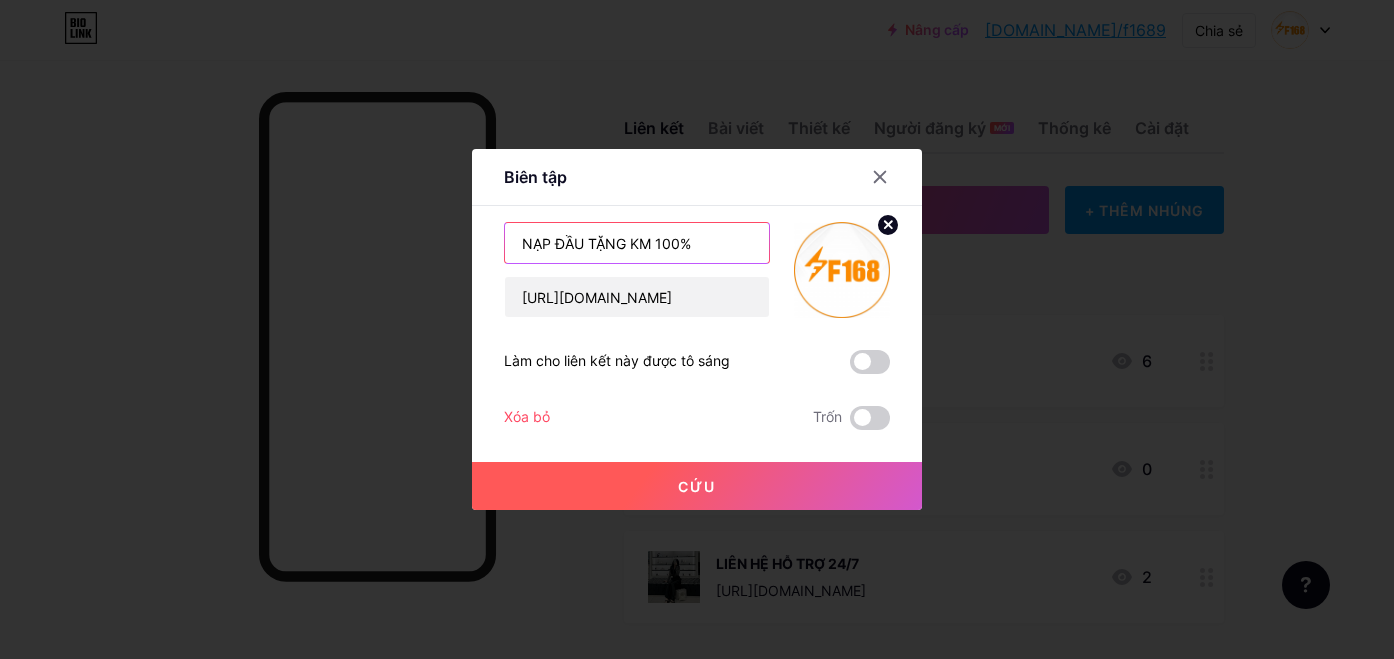 click on "NẠP ĐẦU TẶNG KM 100%" at bounding box center [637, 243] 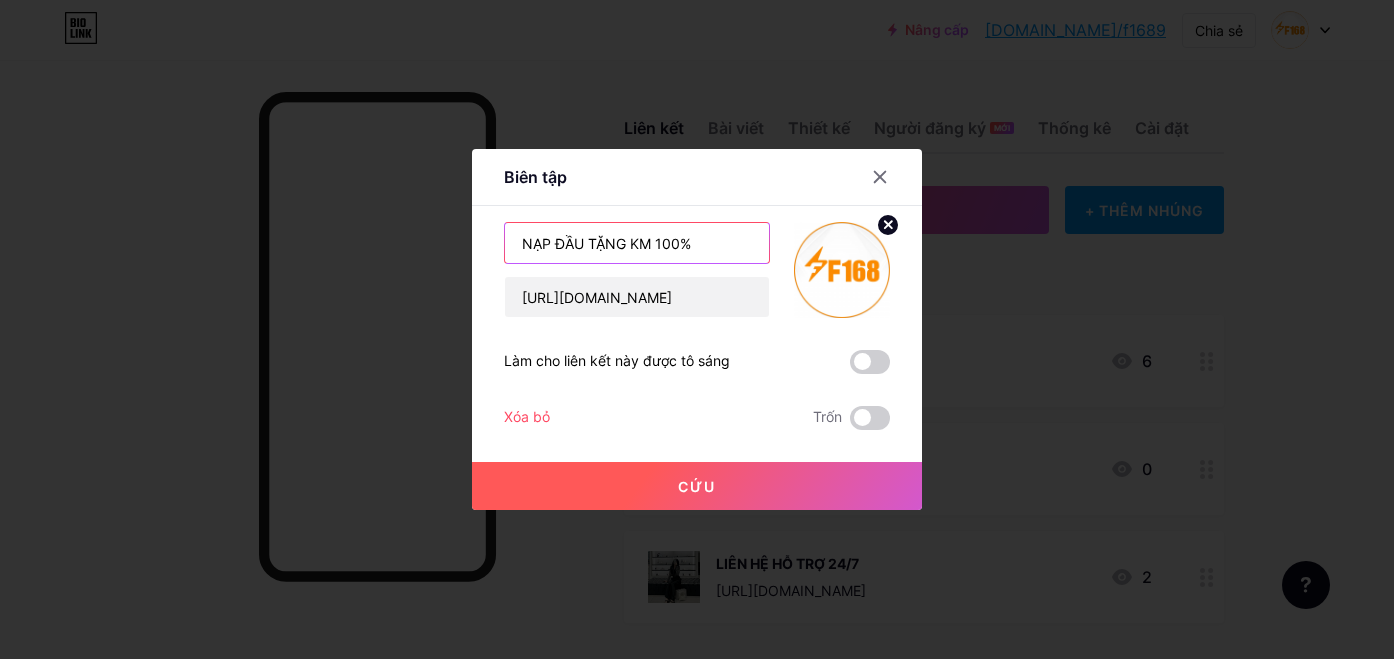 click on "NẠP ĐẦU TẶNG KM 100%" at bounding box center (637, 243) 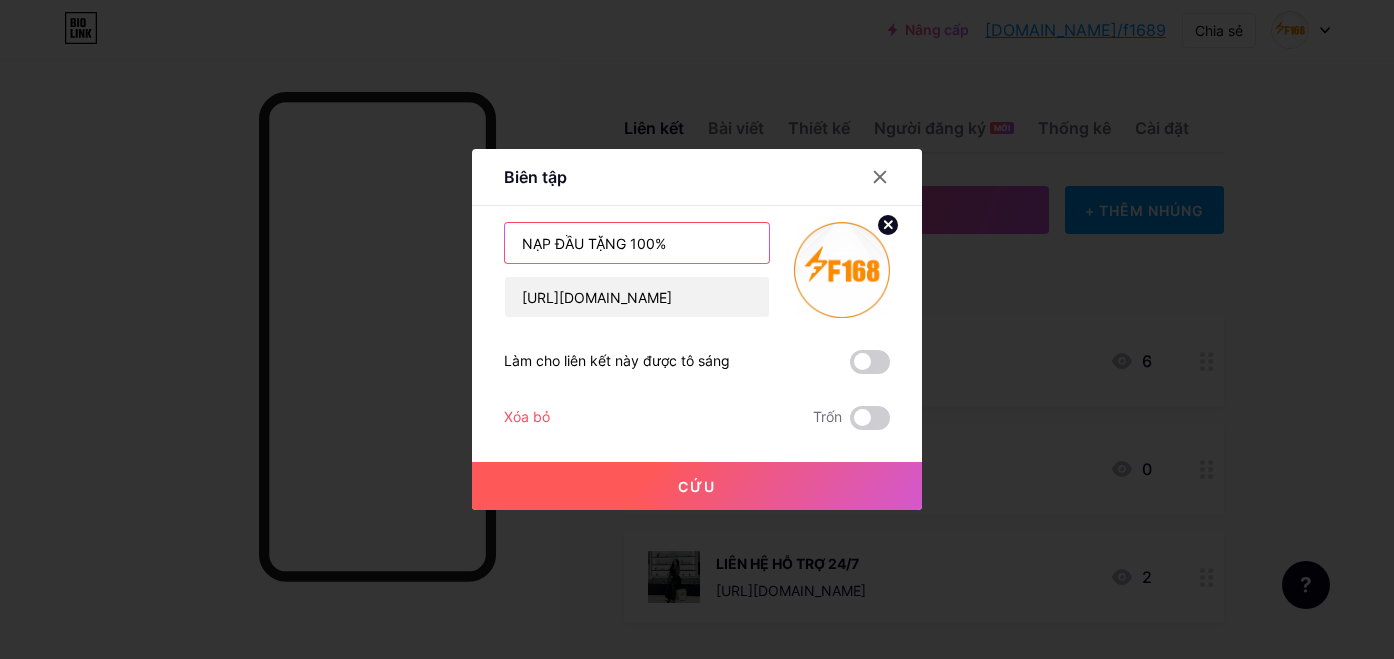 type on "NẠP ĐẦU TẶNG 100%" 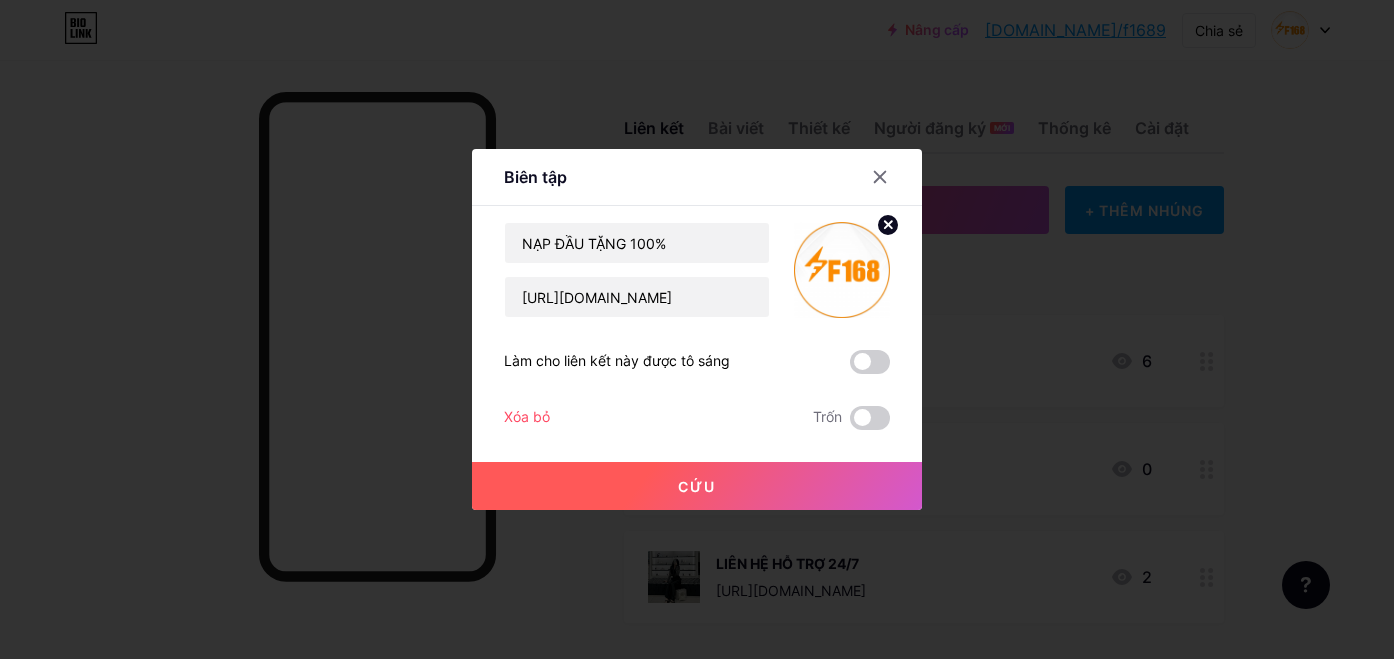 click on "Cứu" at bounding box center (697, 486) 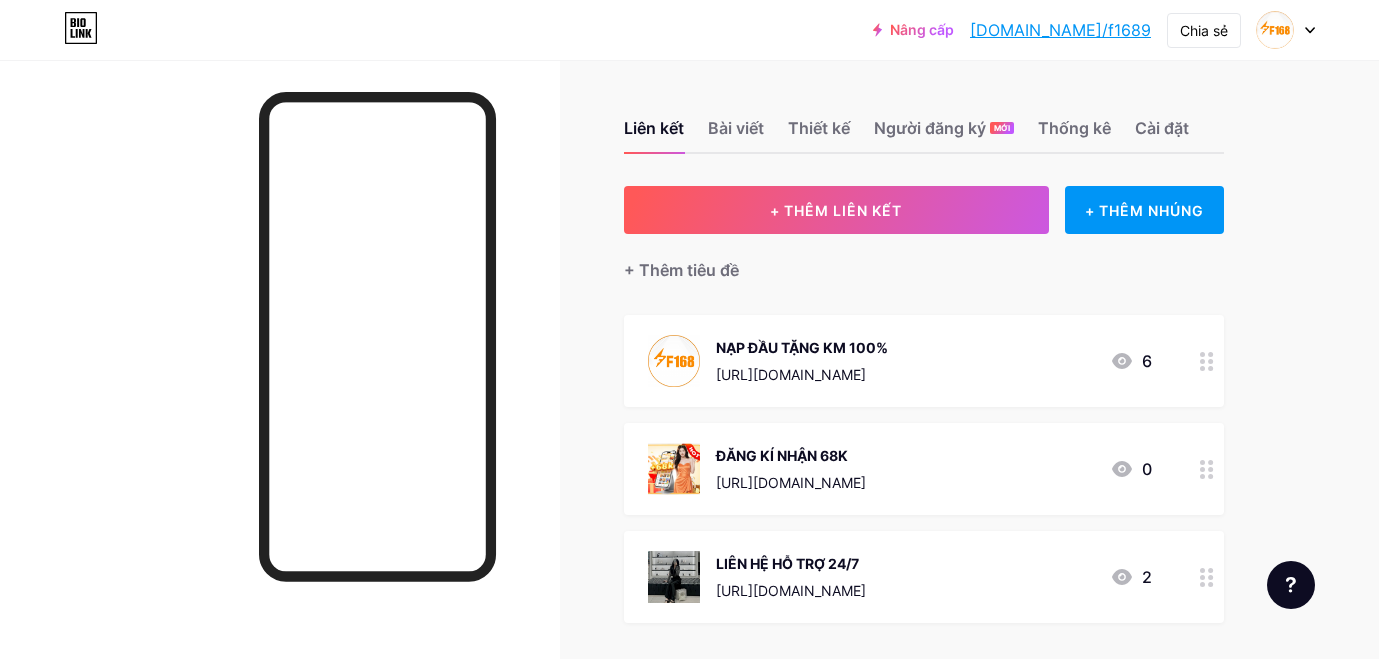 click at bounding box center [280, 389] 